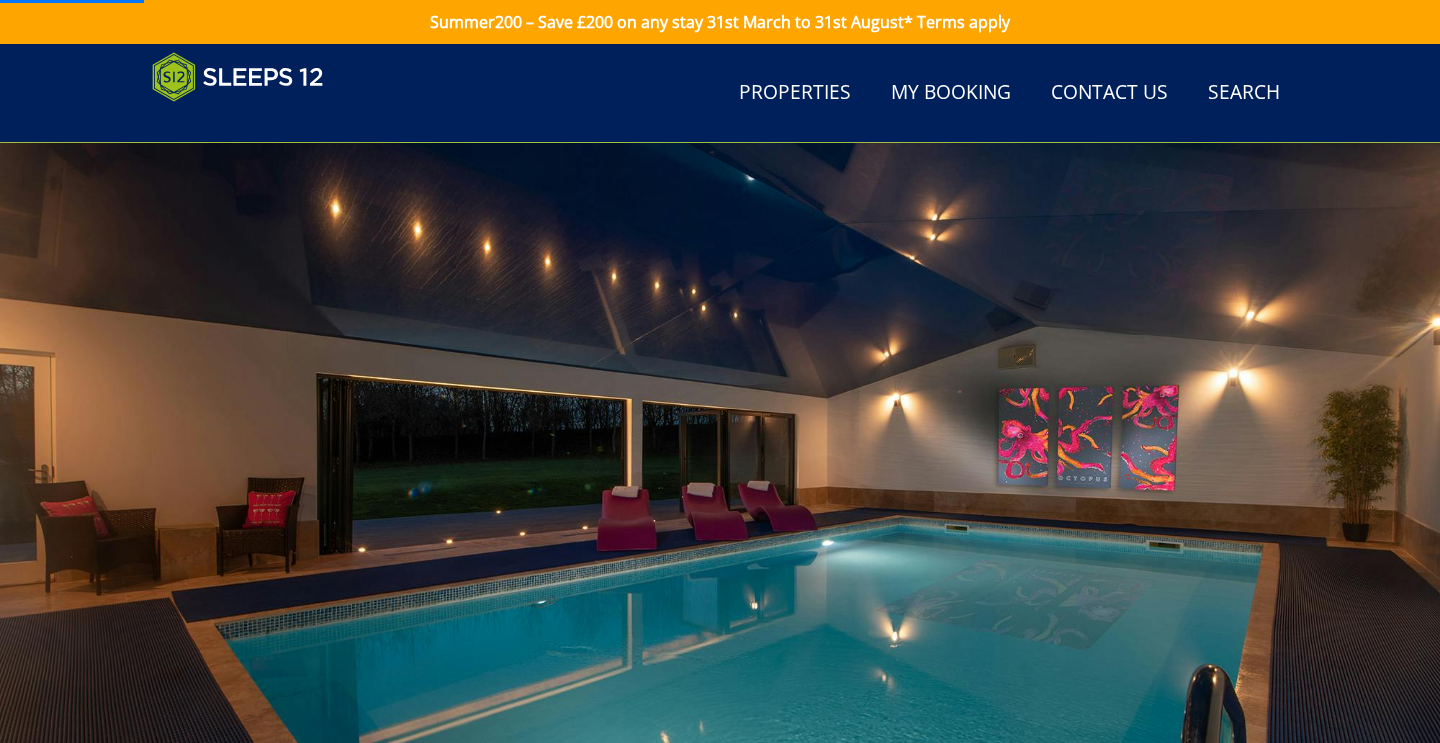 scroll, scrollTop: 916, scrollLeft: 0, axis: vertical 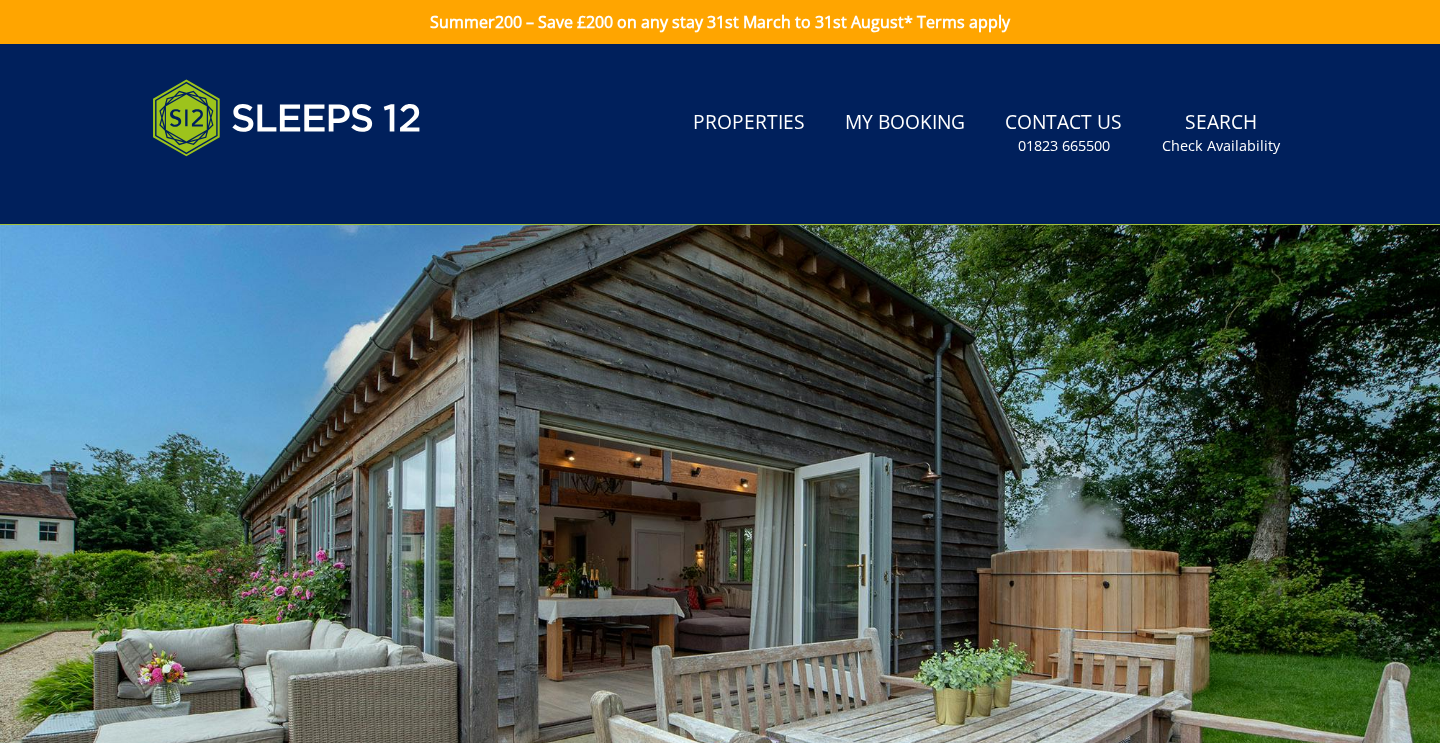 click on "Search
Menu
Properties
My Booking
Contact Us  01823 665500
Search  Check Availability" at bounding box center (720, 134) 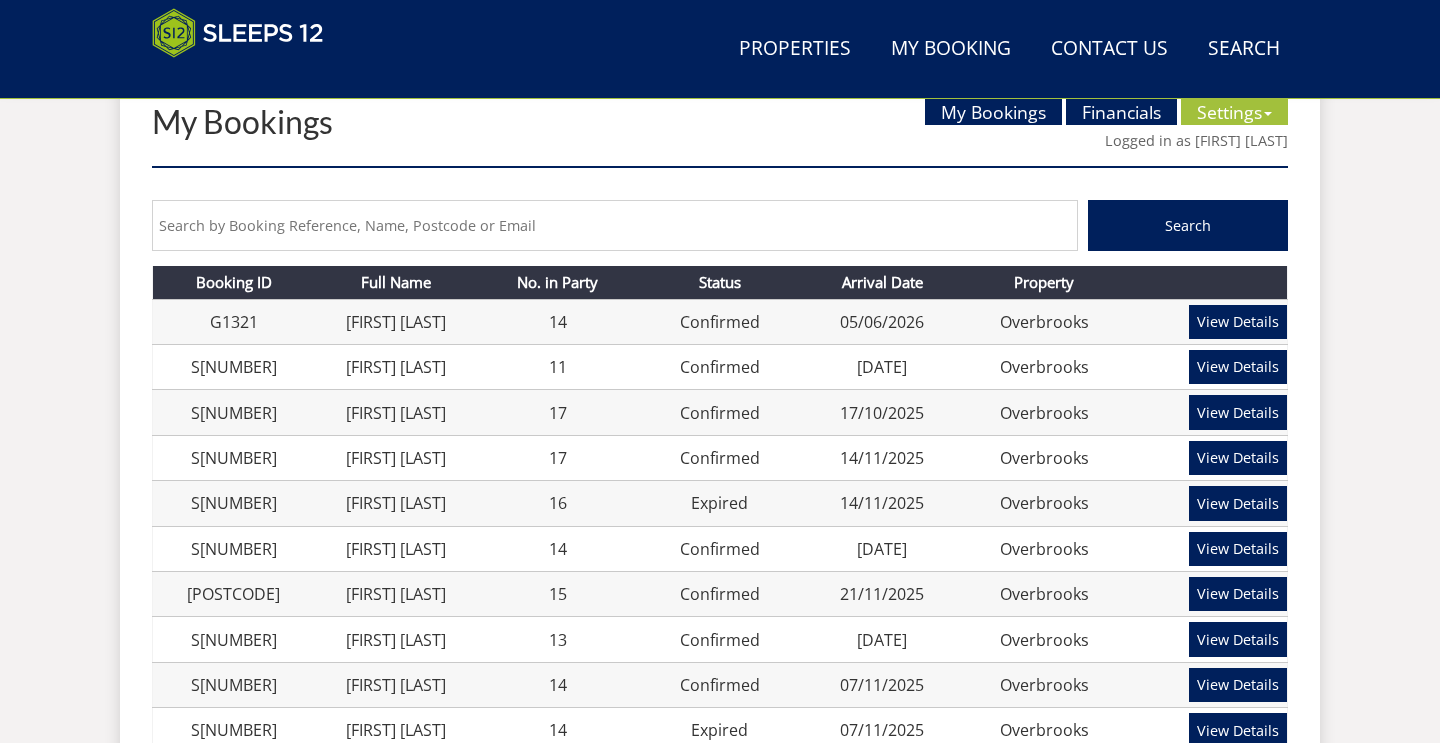 scroll, scrollTop: 800, scrollLeft: 0, axis: vertical 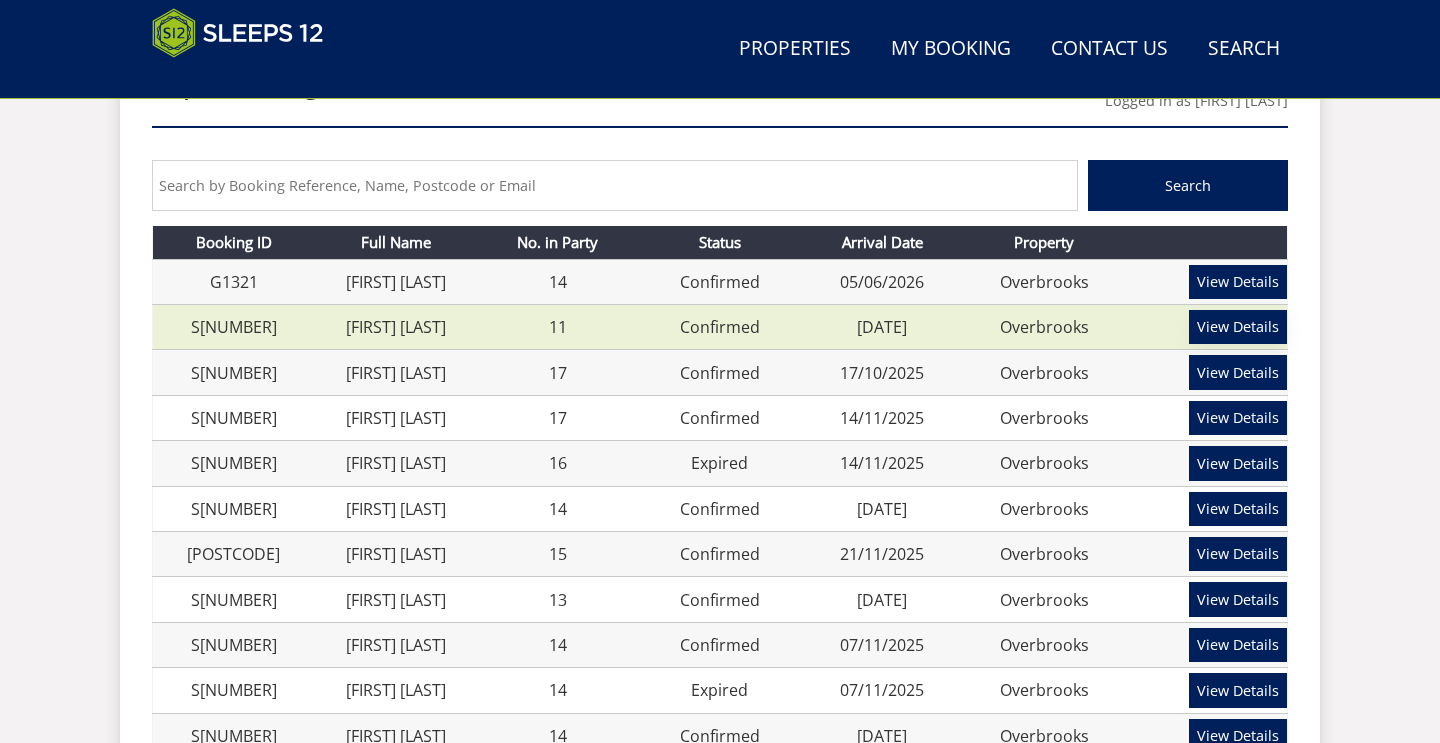 click on "View Details" at bounding box center (1238, 327) 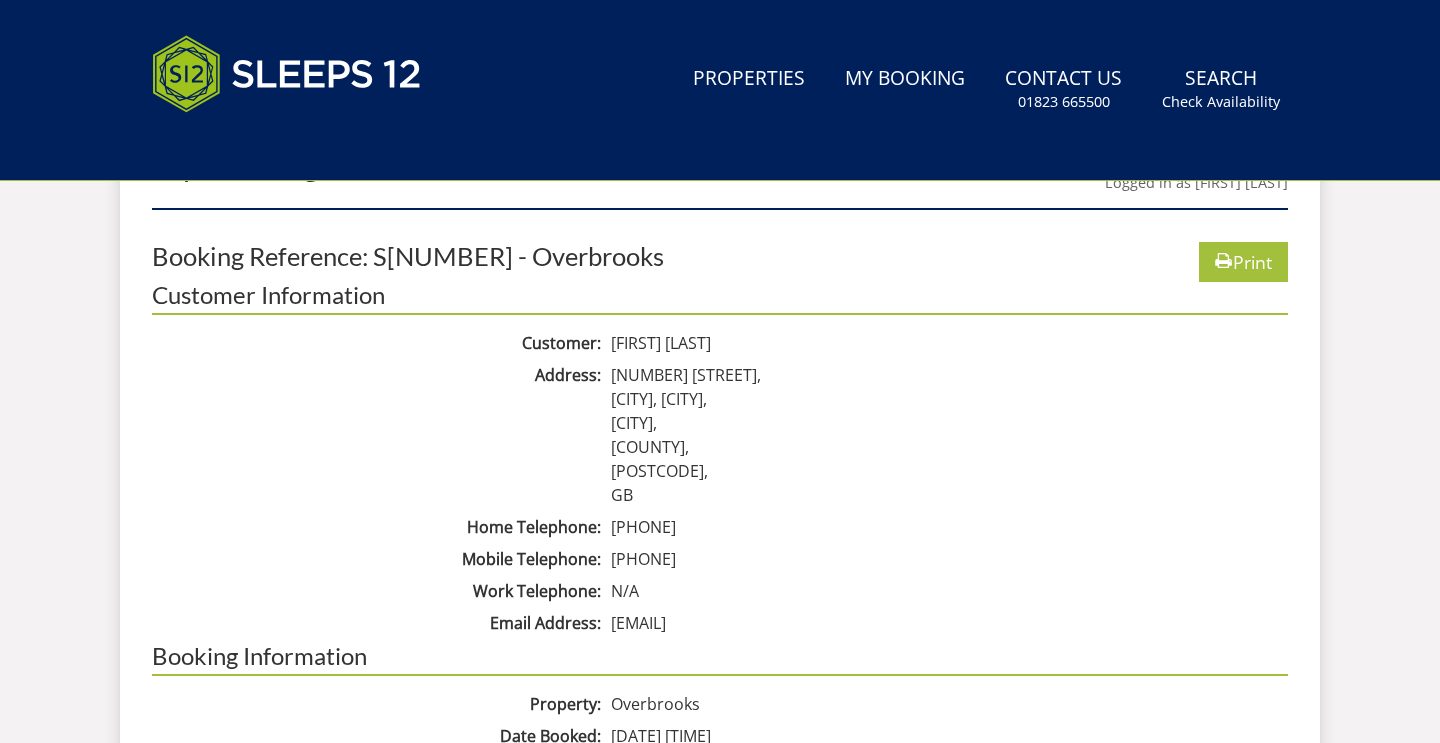 click on "Search
Menu
Properties
My Booking
Contact Us  01823 665500
Search  Check Availability" at bounding box center (720, 90) 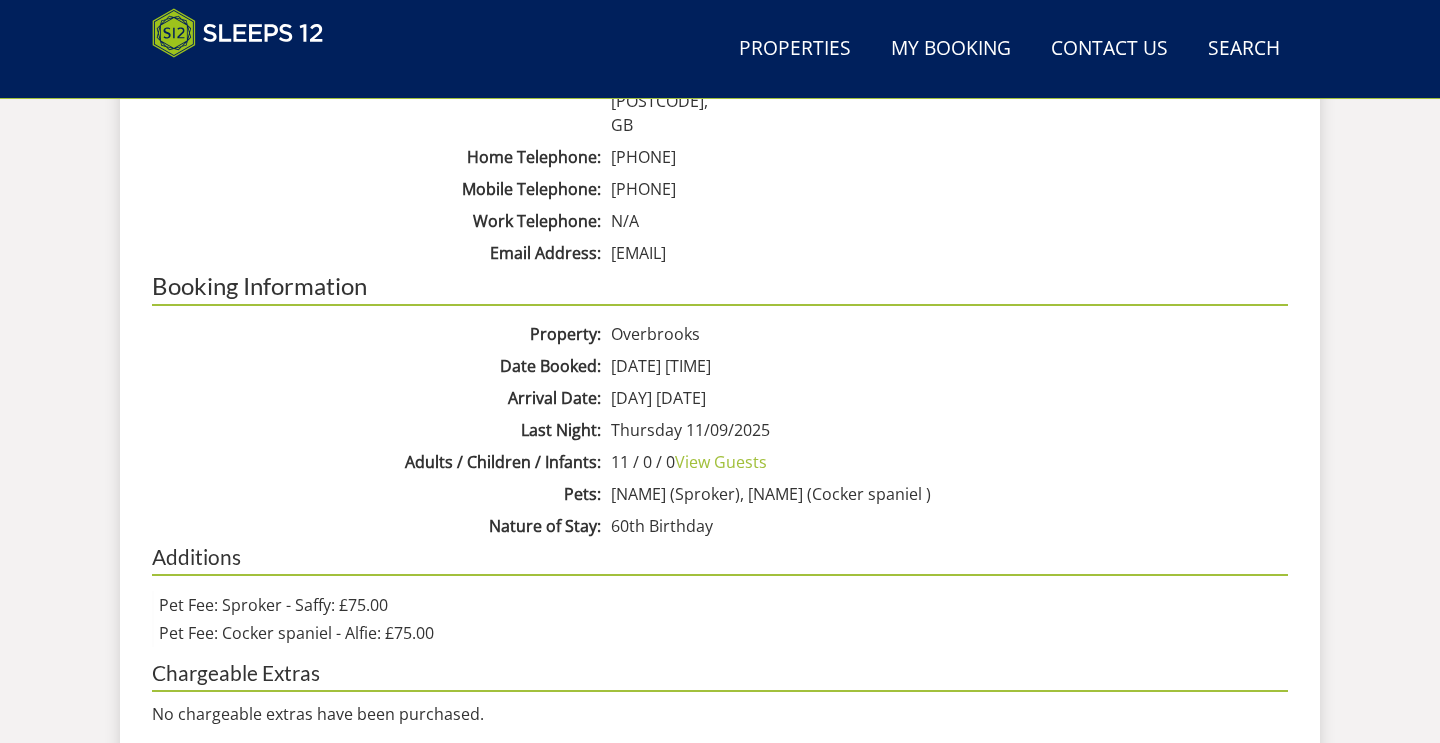 scroll, scrollTop: 1051, scrollLeft: 0, axis: vertical 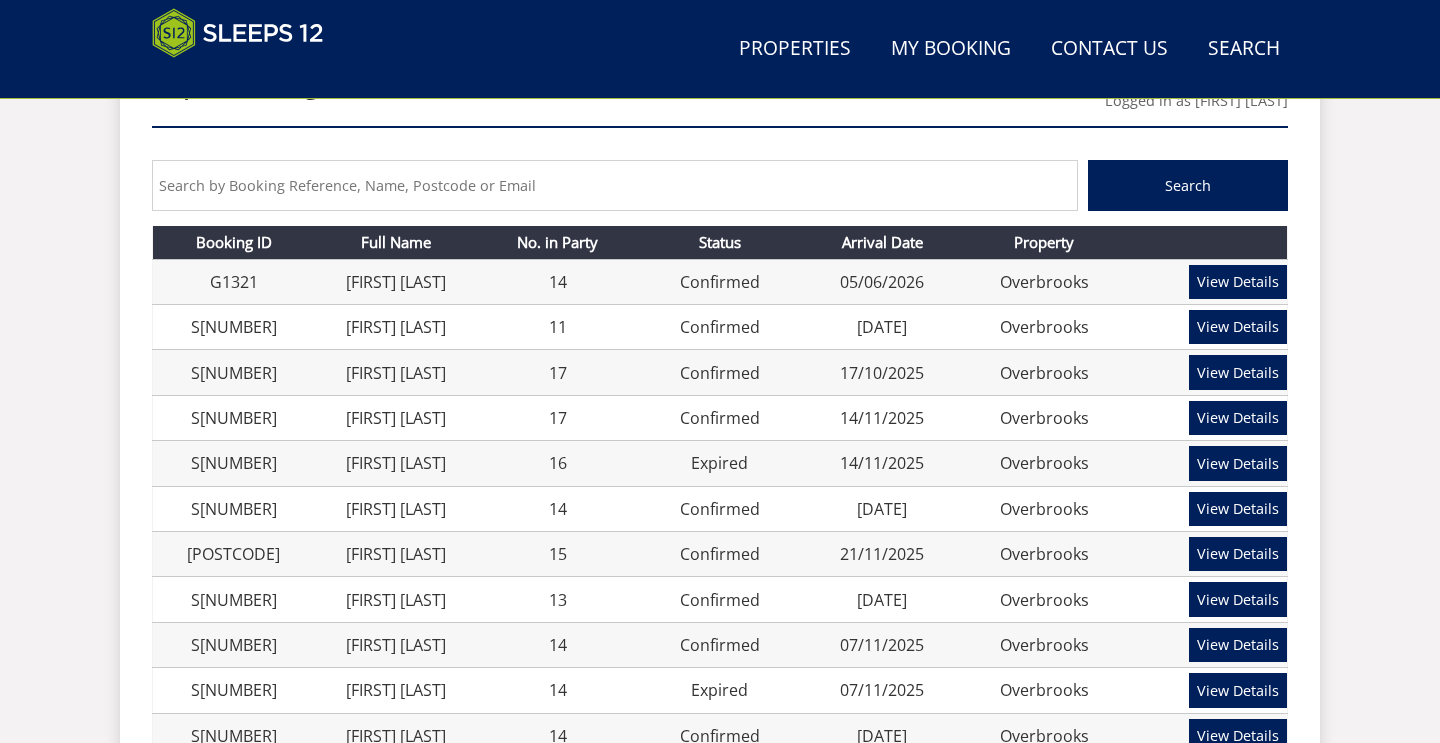 click on "Search
Menu
Properties
My Booking
Contact Us  [PHONE]
Search  Check Availability
Guests
1
2
3
4
5
6
7
8
9
10
11
12
13
14
15
16
17
18
19
20
21
22
23
24
25
26
27
28
29
30
31
32
Date
08/04/2025
Search
My Bookings
My Bookings" at bounding box center (720, 490) 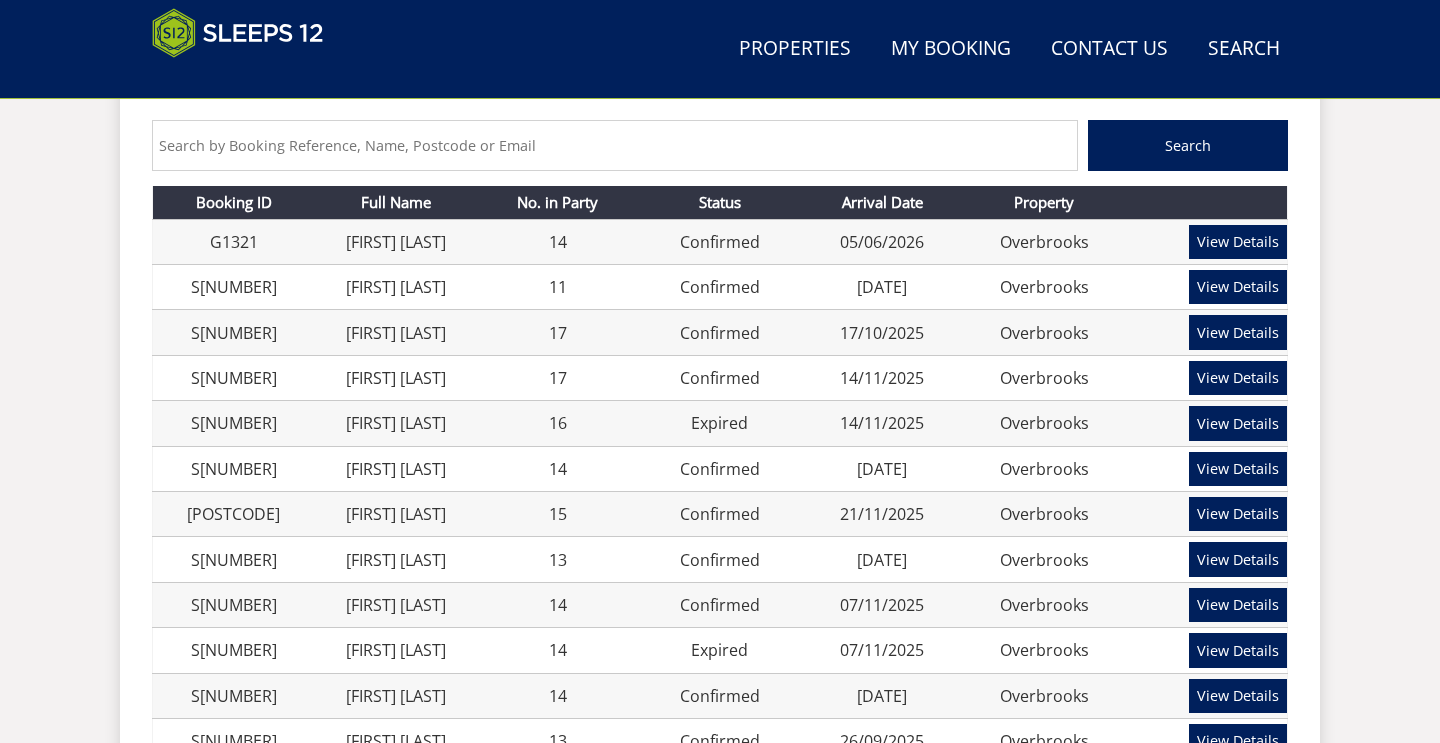 scroll, scrollTop: 880, scrollLeft: 0, axis: vertical 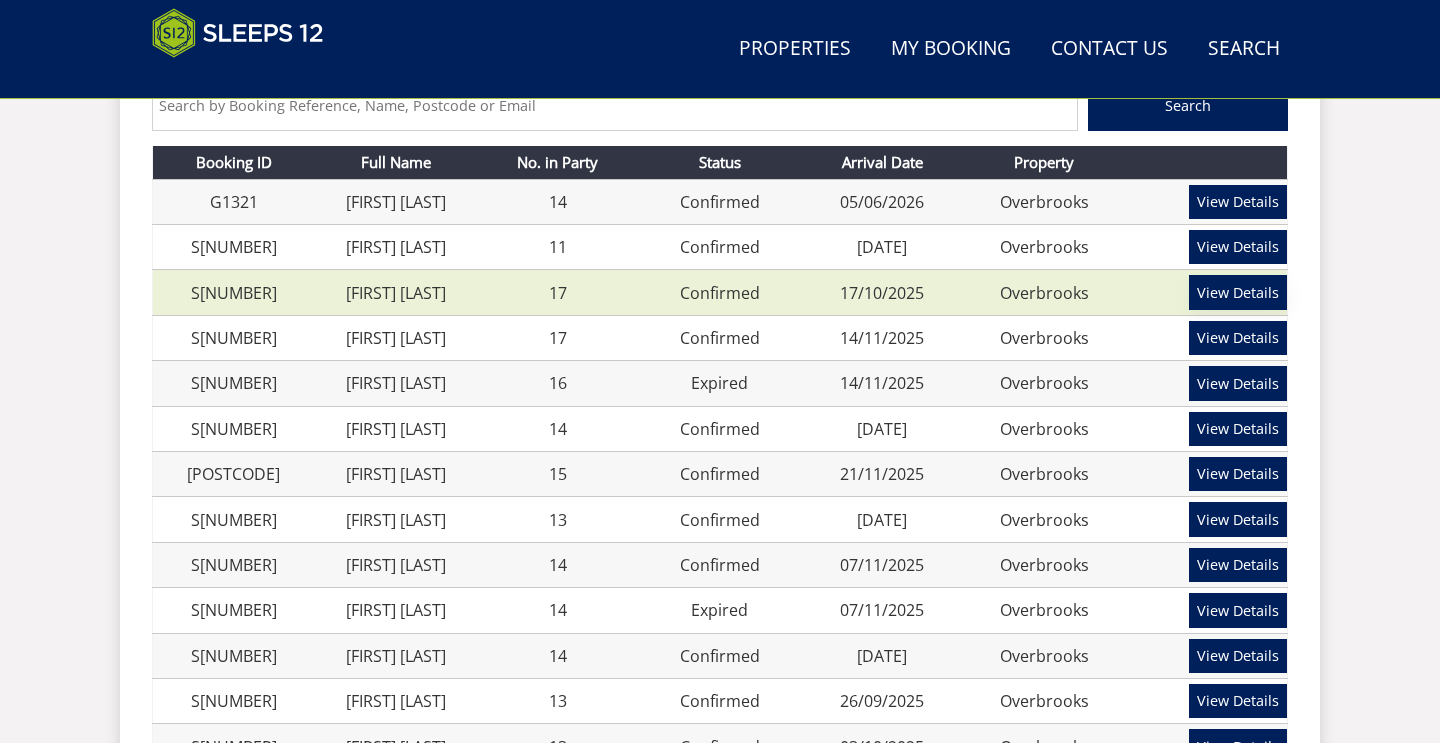 click on "View Details" at bounding box center [1238, 292] 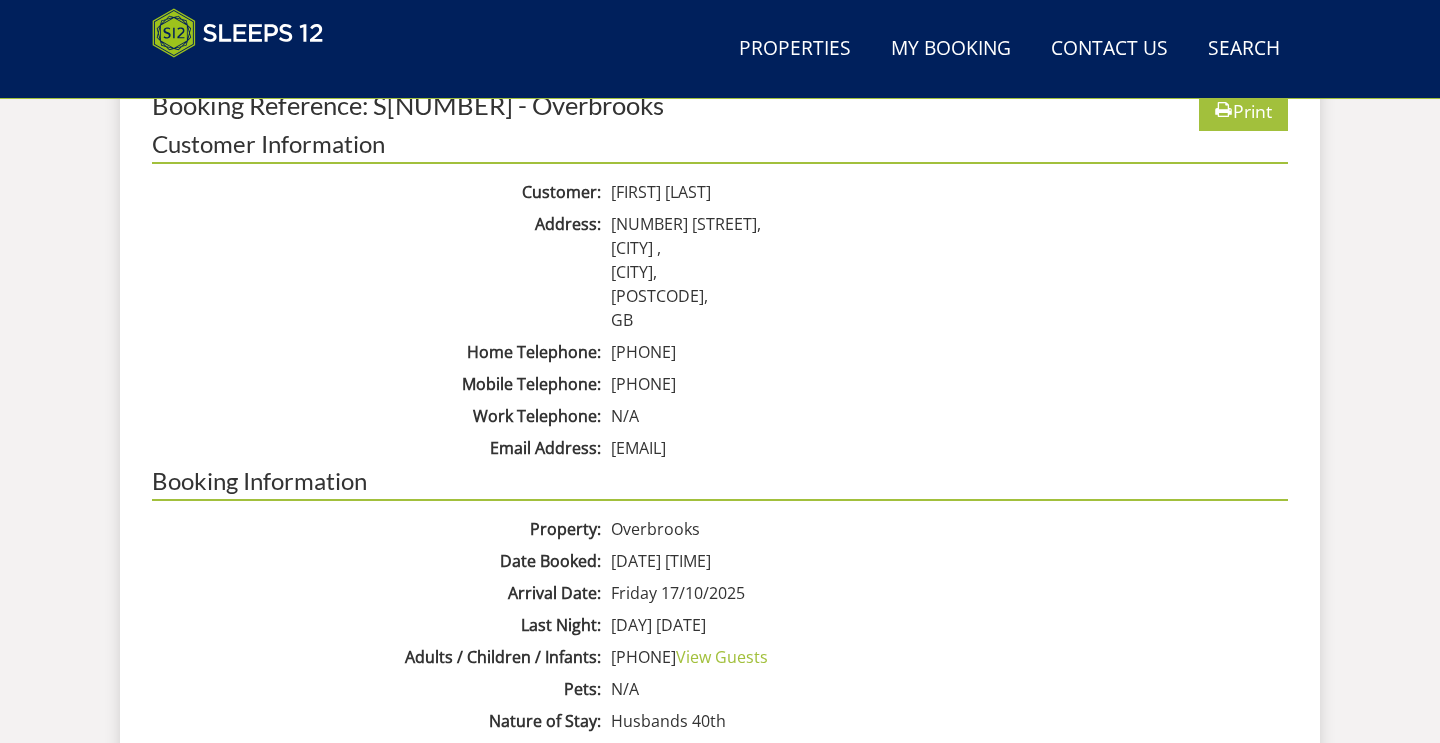 scroll, scrollTop: 830, scrollLeft: 0, axis: vertical 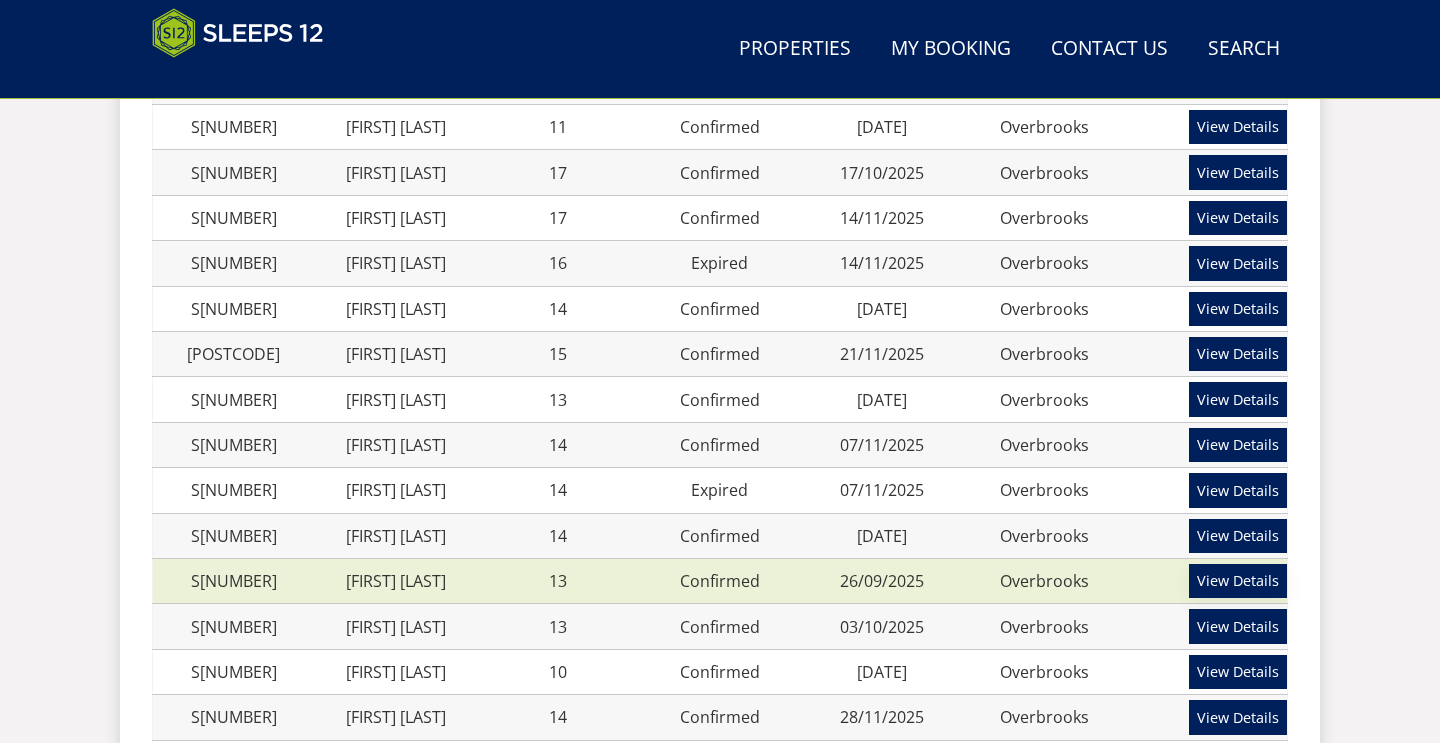 click on "View Details" at bounding box center [1238, 581] 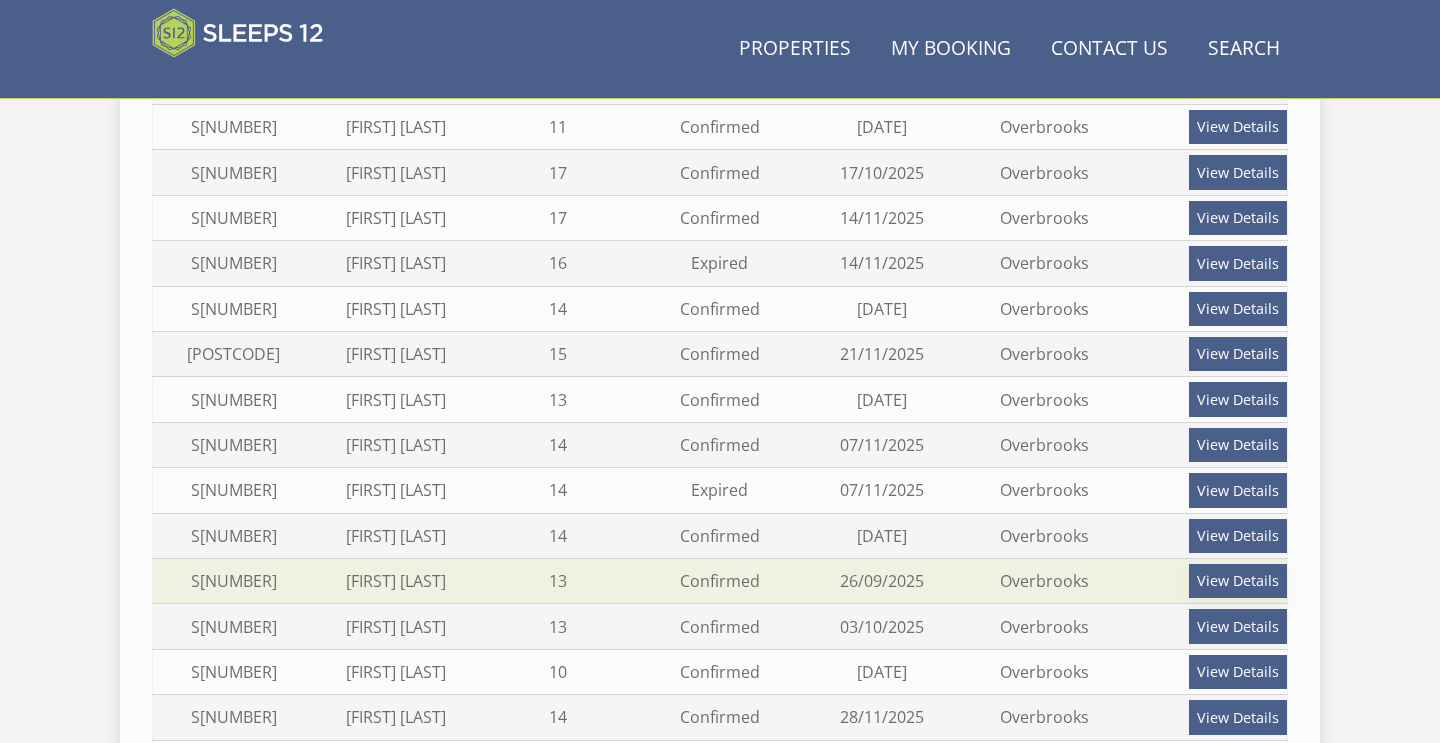 click on "View Details" at bounding box center [1238, 581] 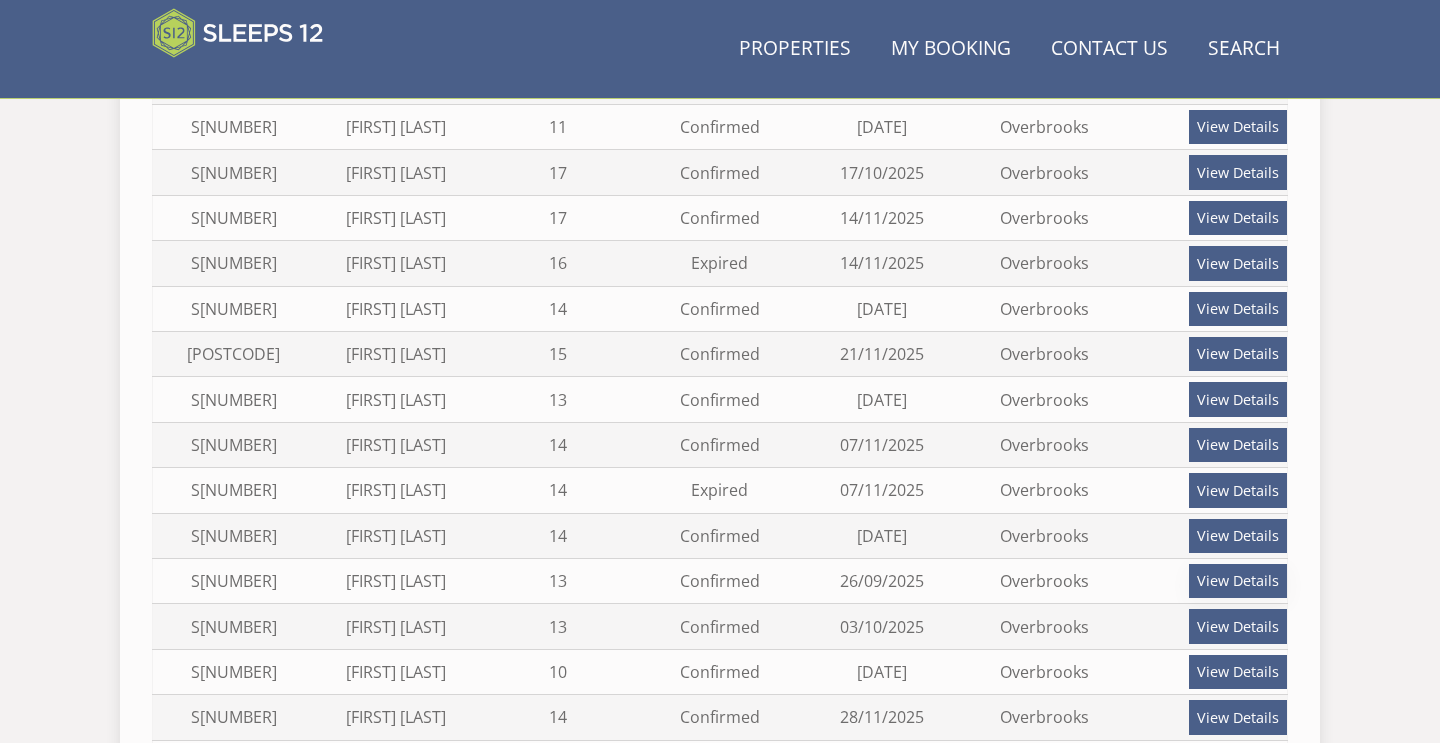 click on "View Details" at bounding box center [1238, 581] 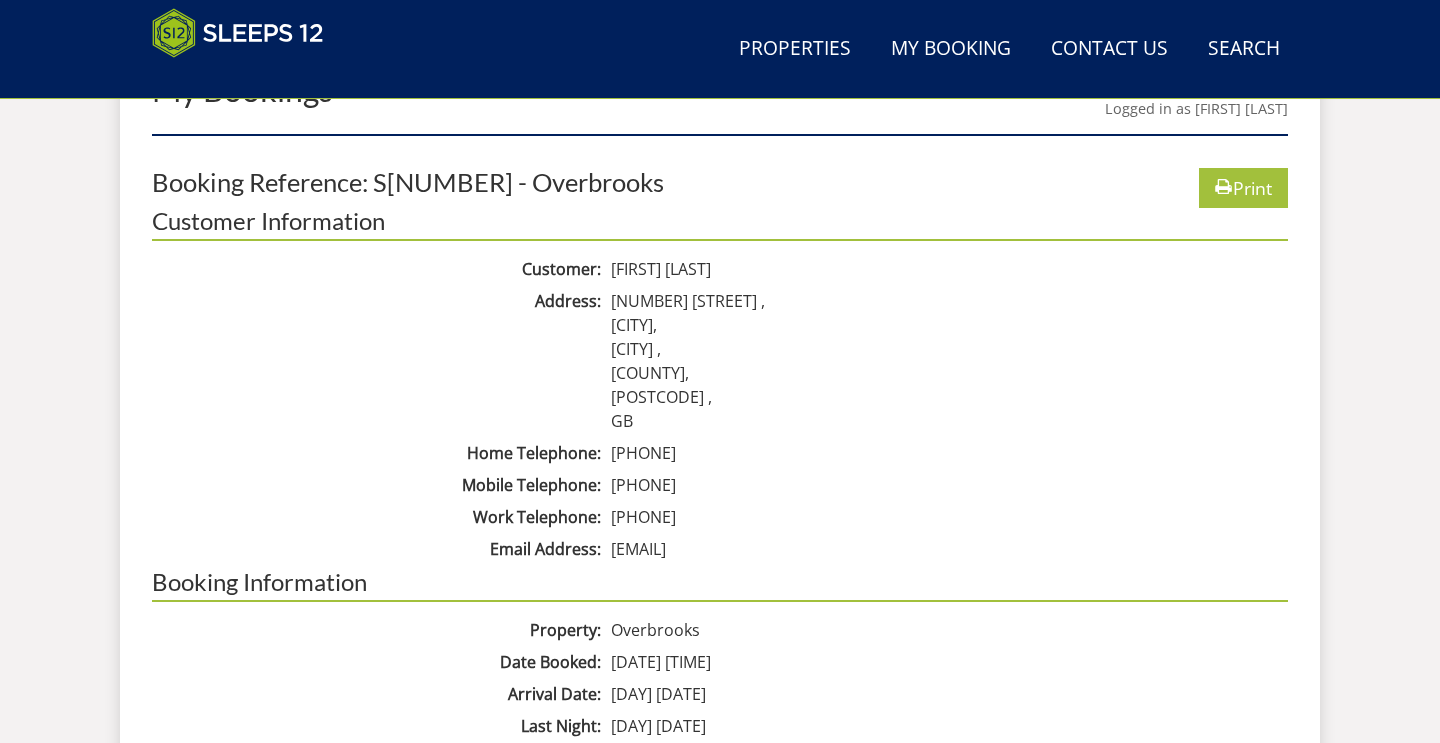 scroll, scrollTop: 830, scrollLeft: 0, axis: vertical 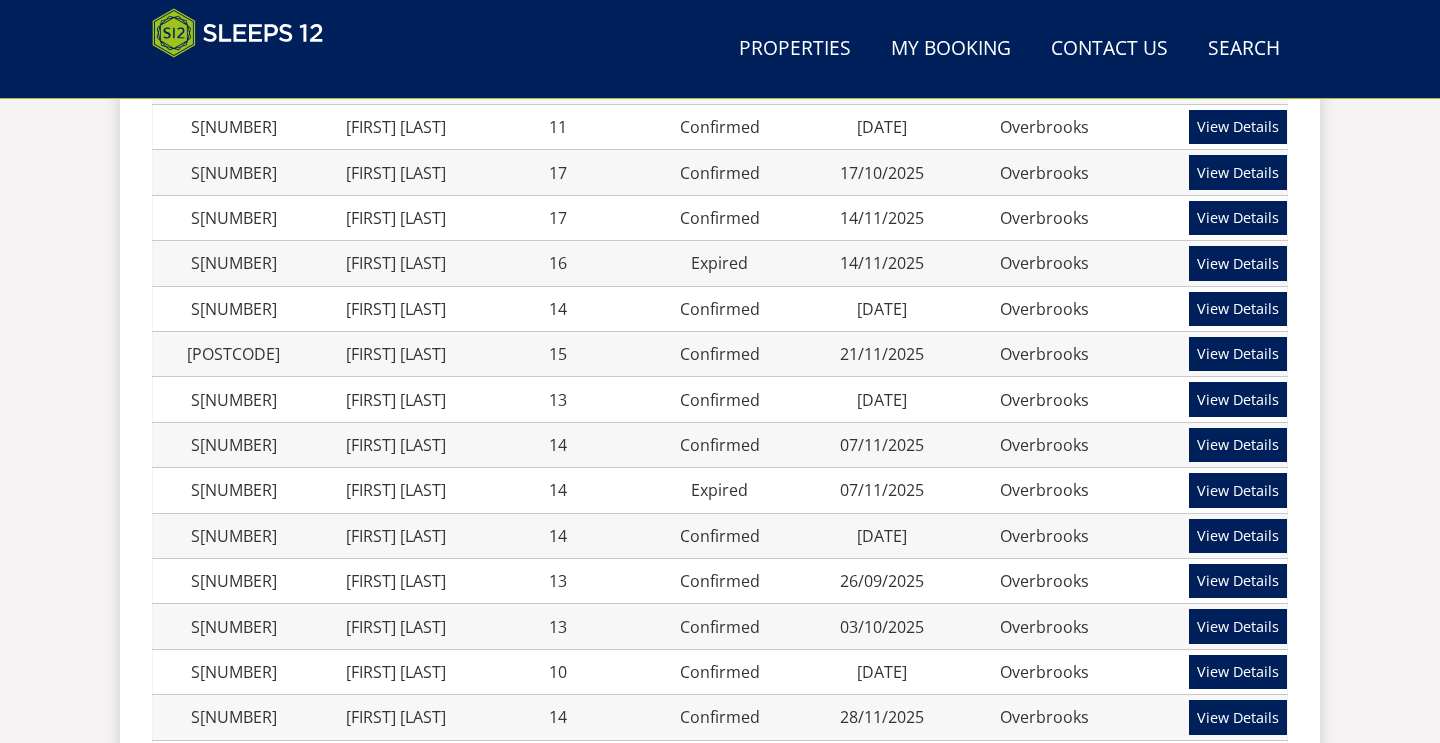 click on "Search
Menu
Properties
My Booking
Contact Us  [PHONE]
Search  Check Availability
Guests
1
2
3
4
5
6
7
8
9
10
11
12
13
14
15
16
17
18
19
20
21
22
23
24
25
26
27
28
29
30
31
32
Date
08/04/2025
Search
My Bookings
My Bookings" at bounding box center [720, 290] 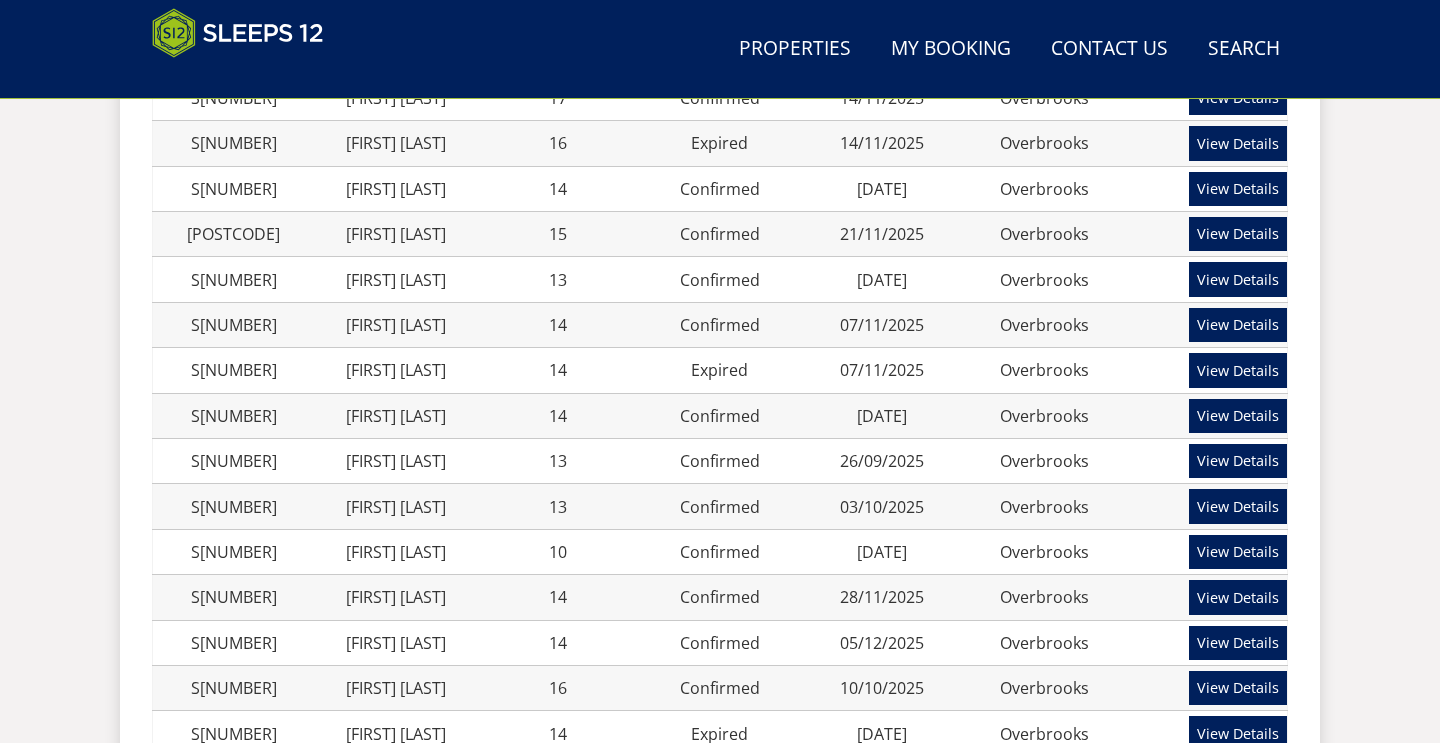 scroll, scrollTop: 1200, scrollLeft: 0, axis: vertical 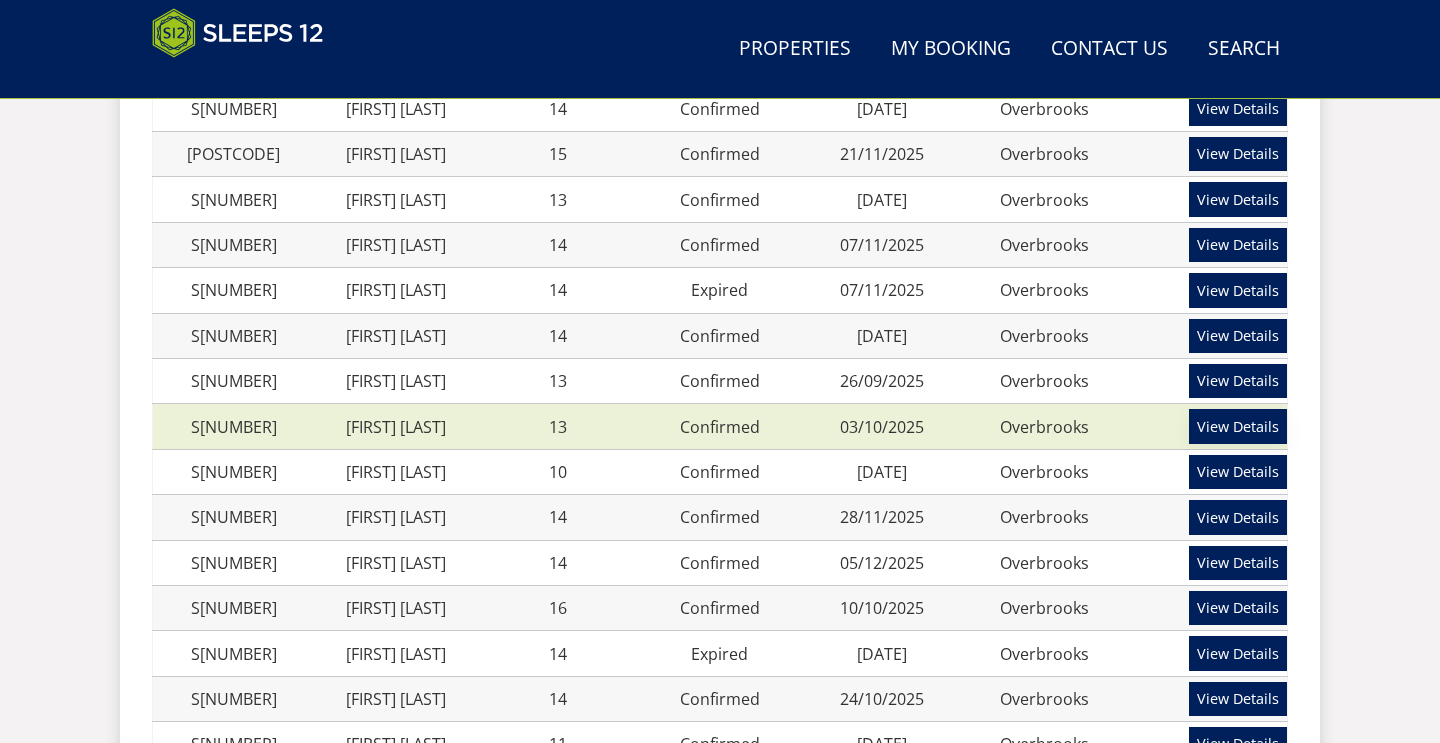 click on "View Details" at bounding box center [1238, 426] 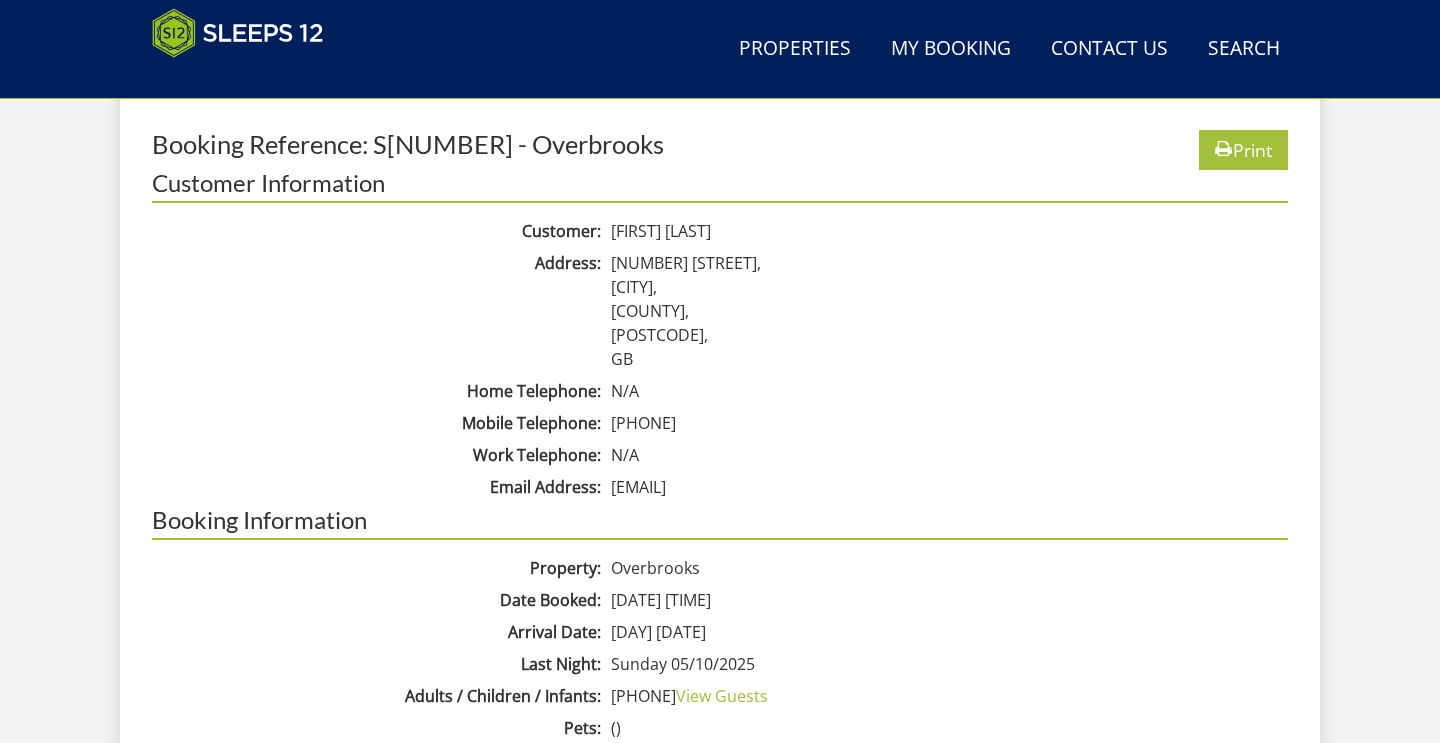 scroll, scrollTop: 870, scrollLeft: 0, axis: vertical 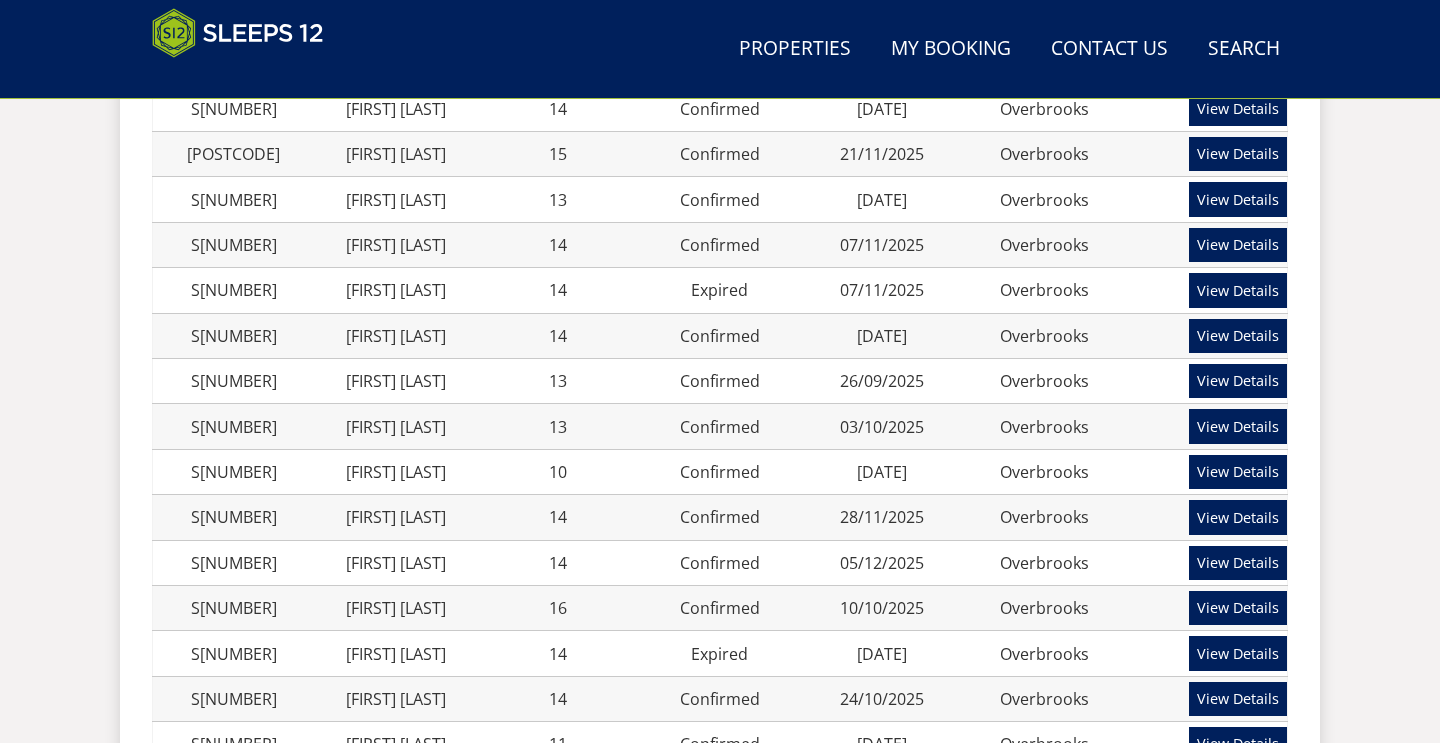 click on "Search
Menu
Properties
My Booking
Contact Us  [PHONE]
Search  Check Availability
Guests
1
2
3
4
5
6
7
8
9
10
11
12
13
14
15
16
17
18
19
20
21
22
23
24
25
26
27
28
29
30
31
32
Date
04/08/2025
Search
My Bookings
My Bookings" at bounding box center (720, 90) 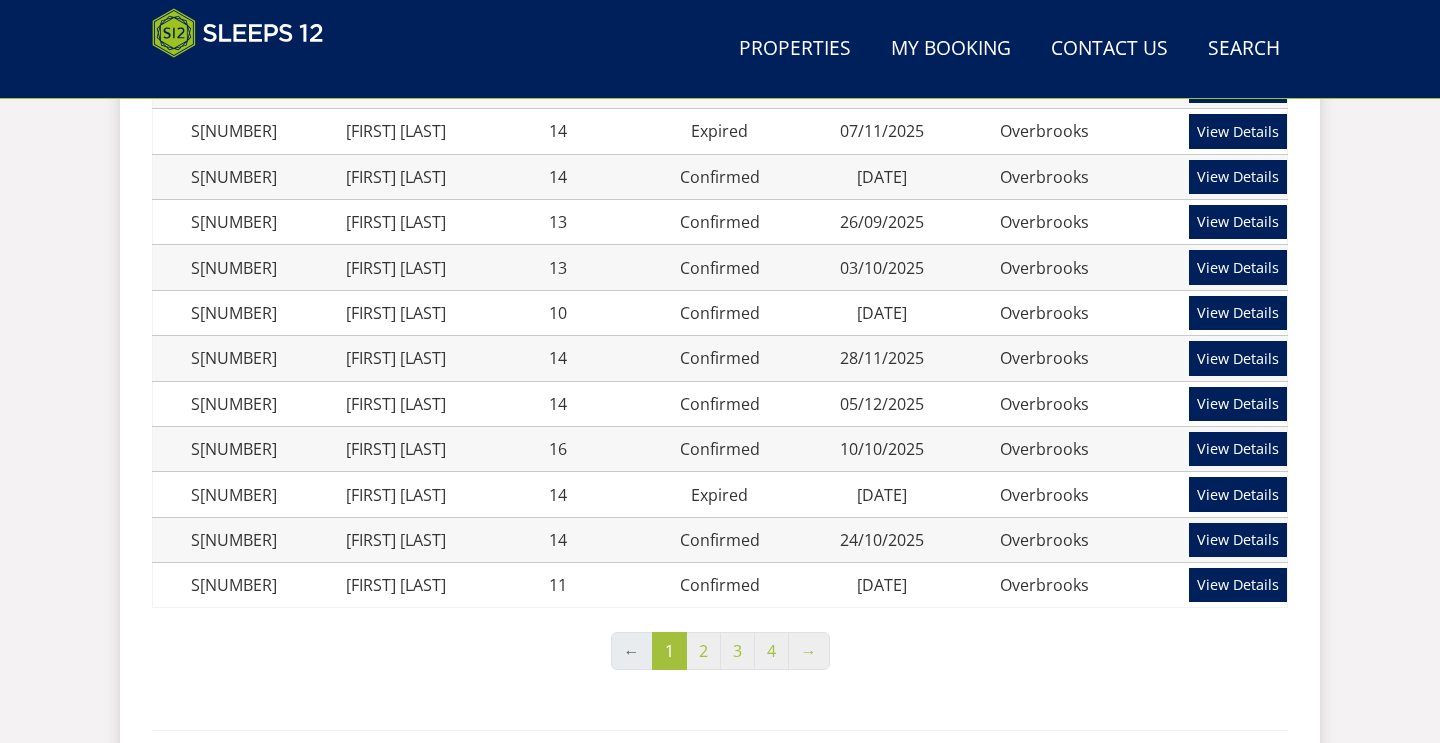 scroll, scrollTop: 1360, scrollLeft: 0, axis: vertical 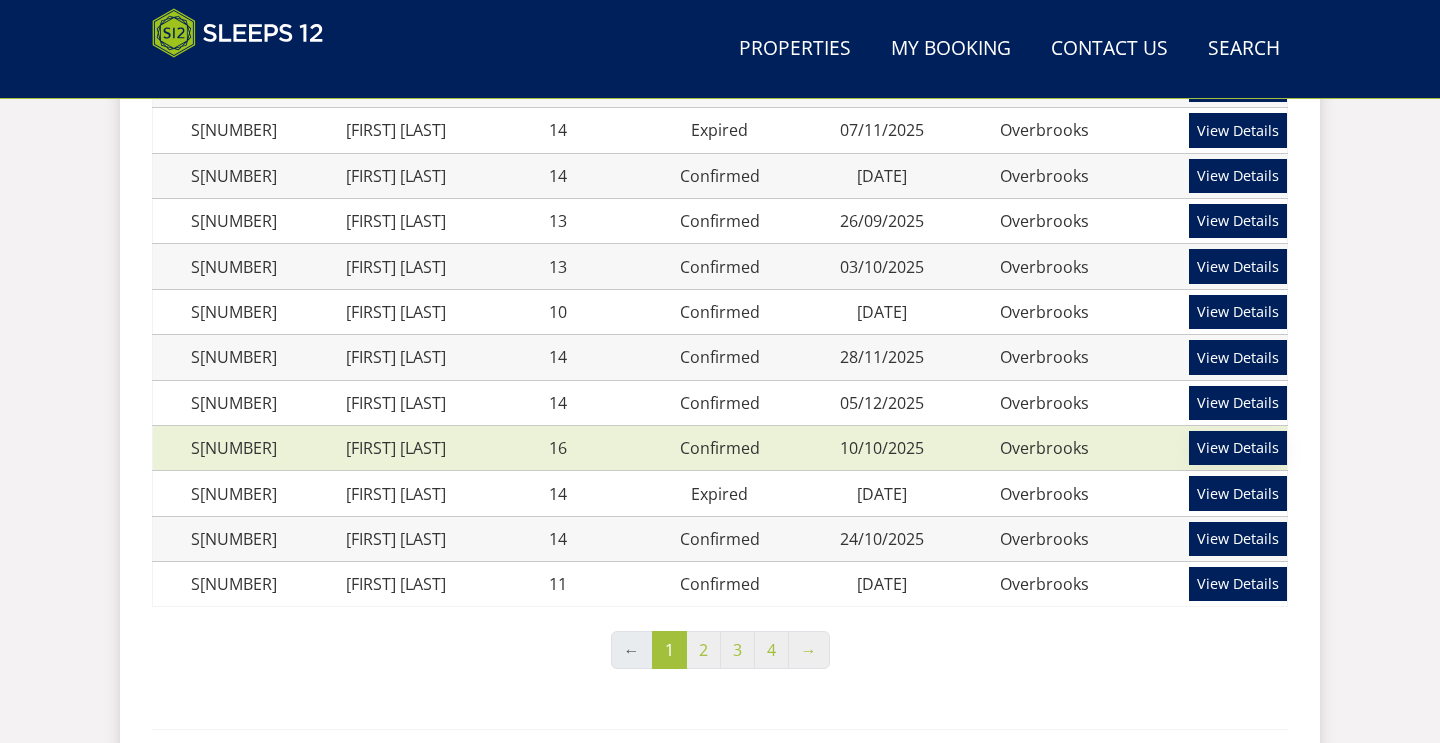 click on "View Details" at bounding box center [1238, 448] 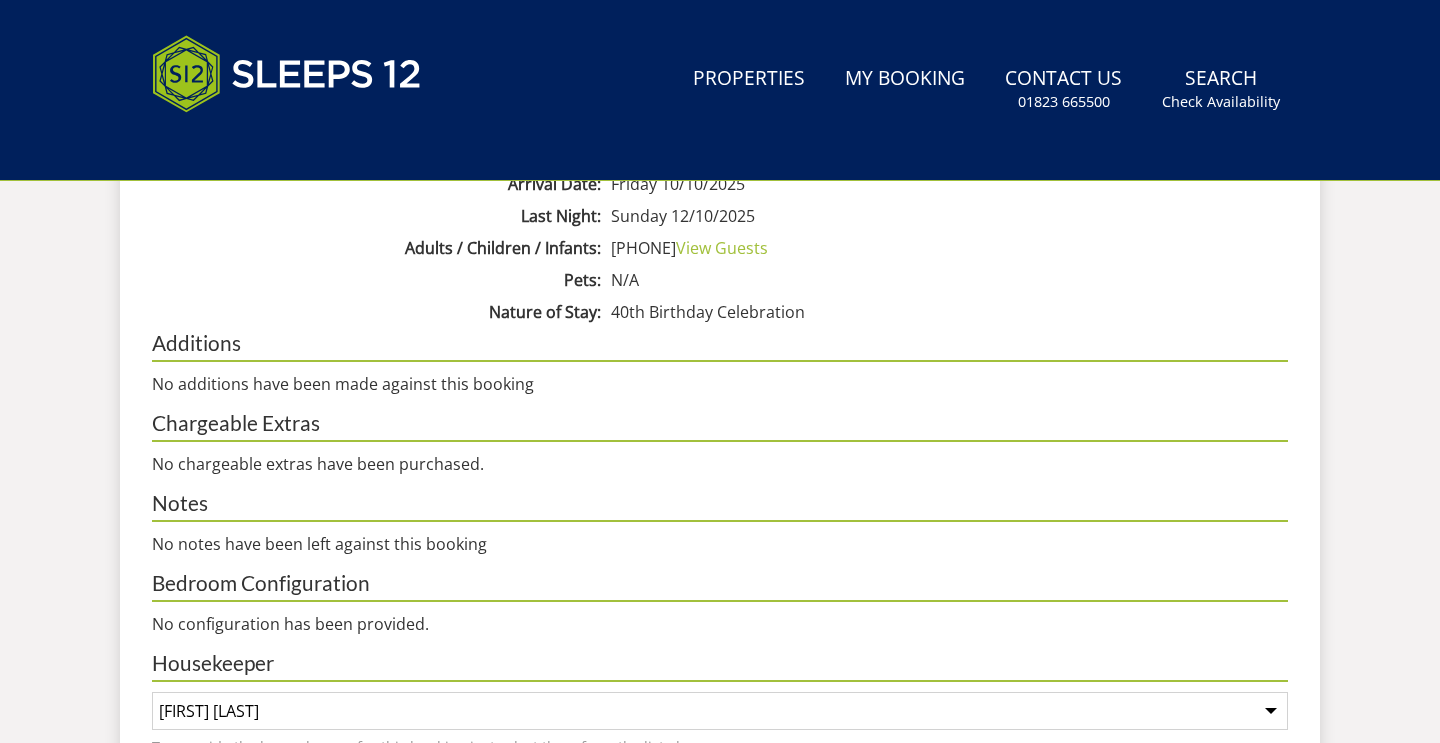 scroll, scrollTop: 0, scrollLeft: 0, axis: both 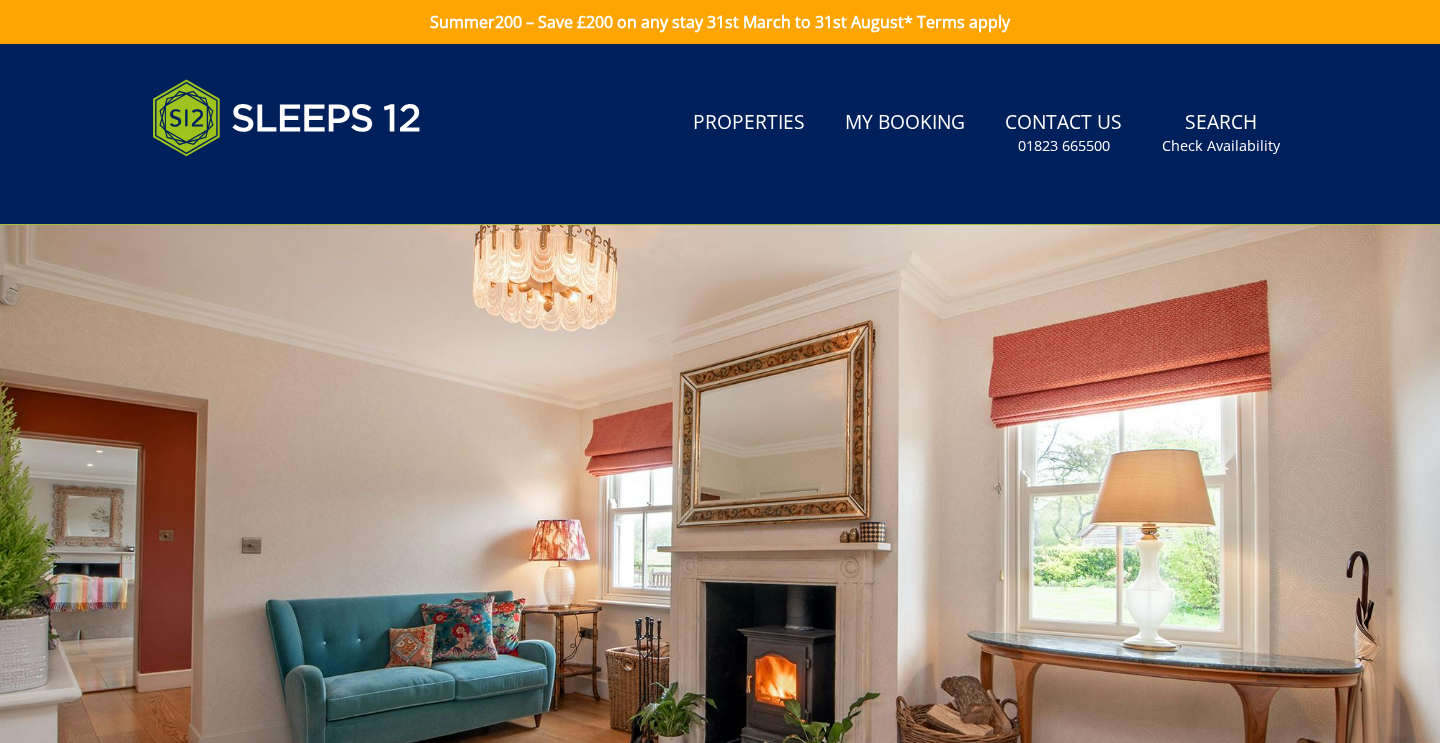 click on "Search
Menu
Properties
My Booking
Contact Us  01823 665500
Search  Check Availability" at bounding box center [720, 134] 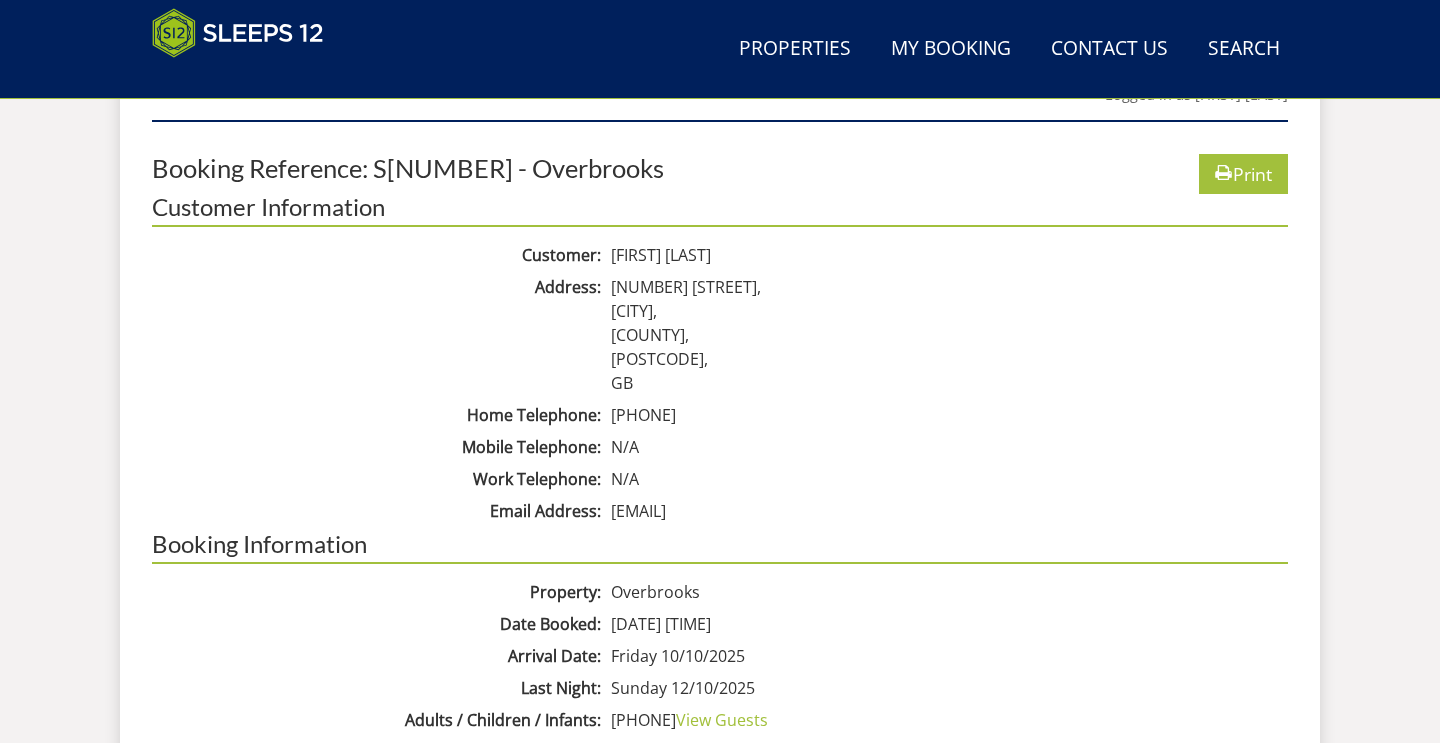 scroll, scrollTop: 846, scrollLeft: 0, axis: vertical 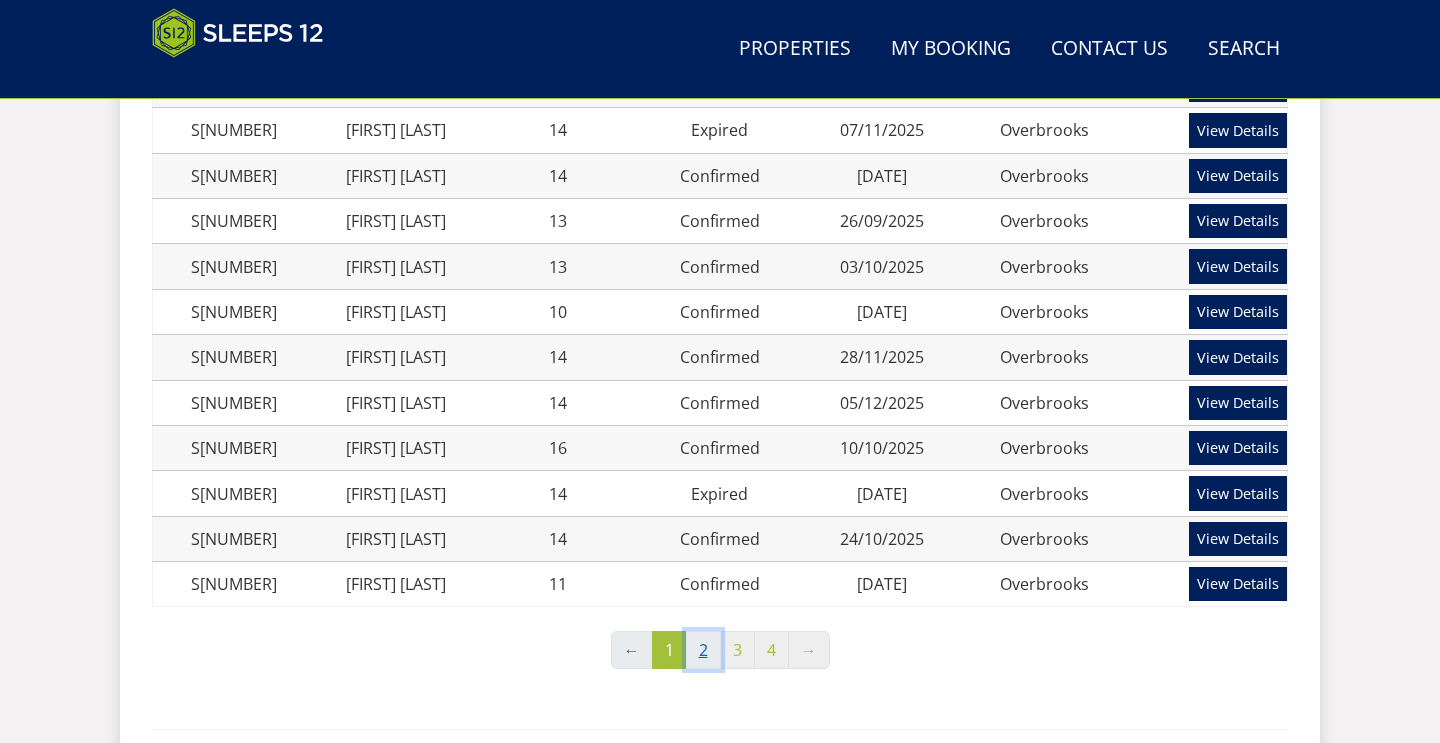 click on "2" at bounding box center (703, 650) 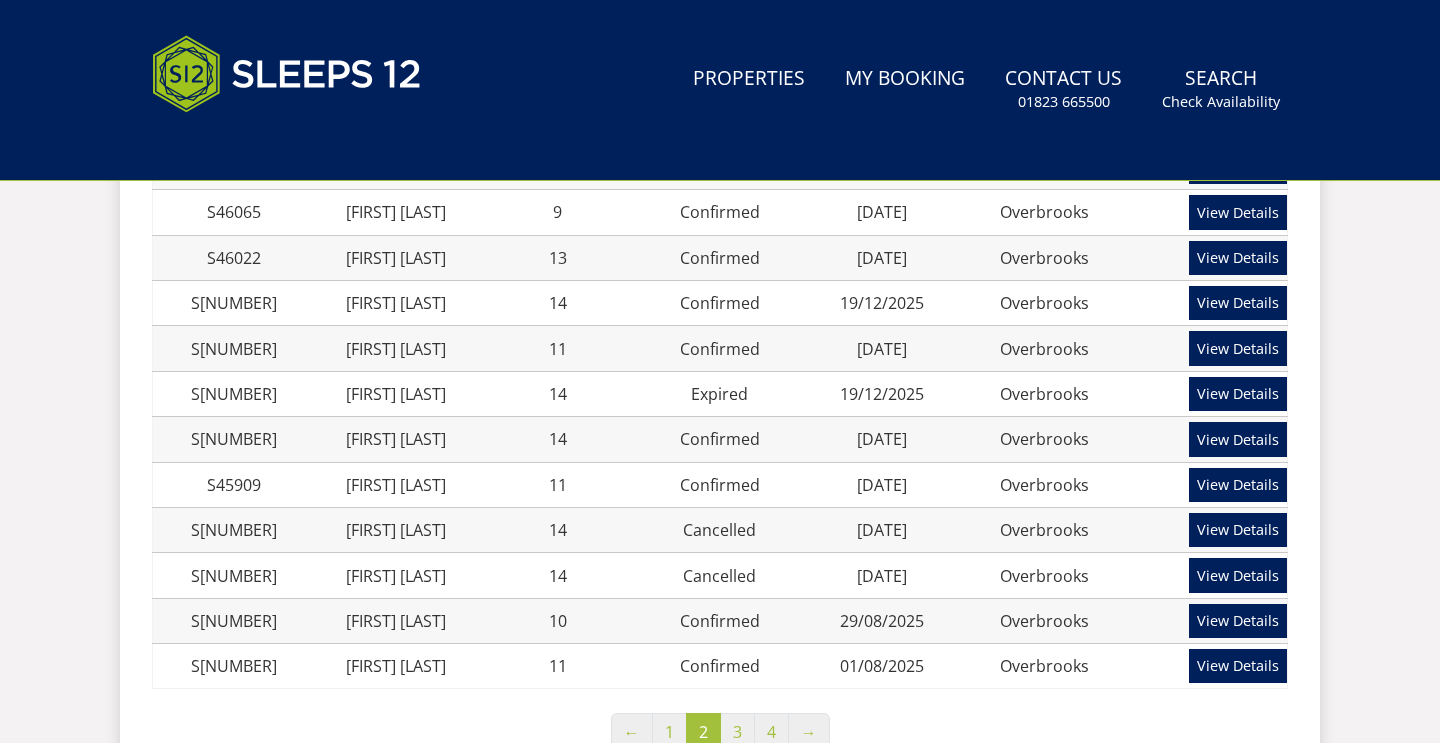 click on "Search
Menu
Properties
My Booking
Contact Us  01823 665500
Search  Check Availability" at bounding box center (720, 90) 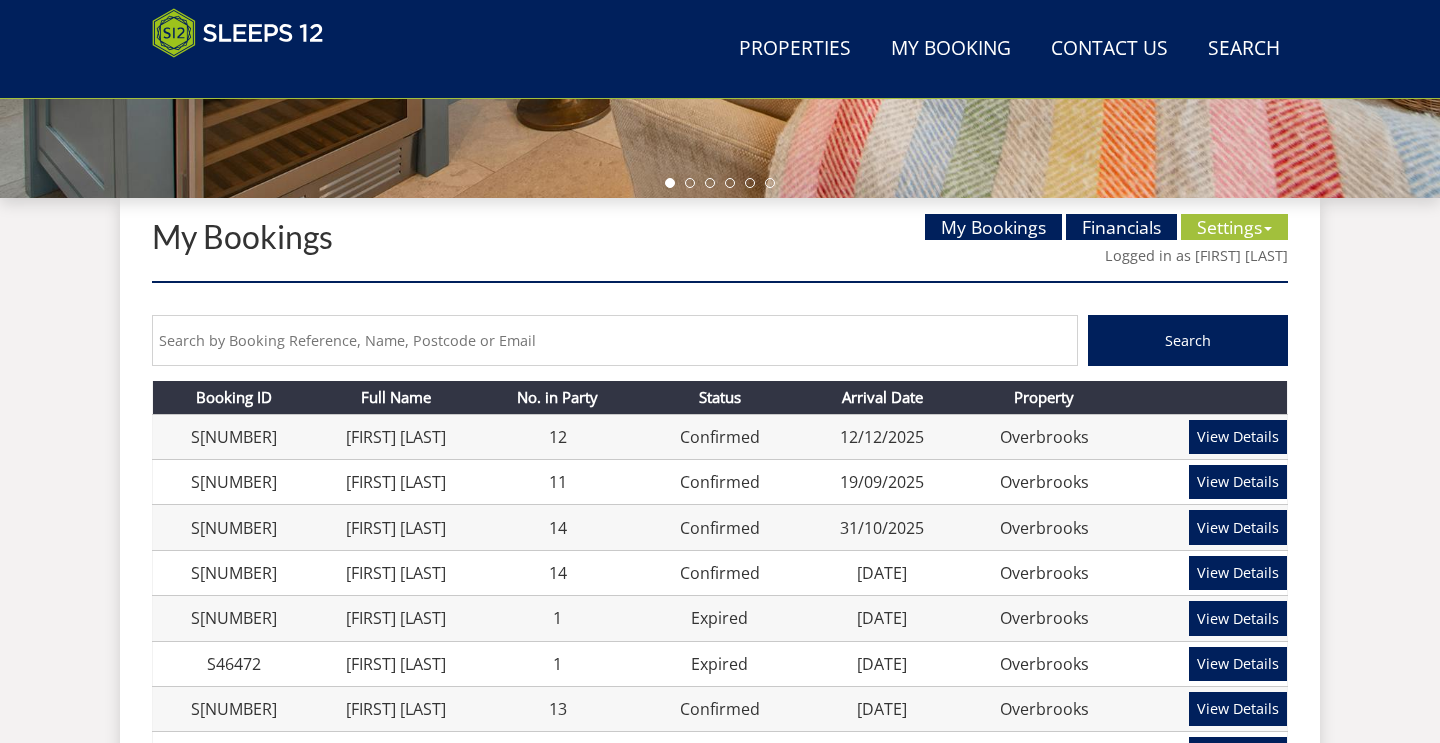 scroll, scrollTop: 758, scrollLeft: 0, axis: vertical 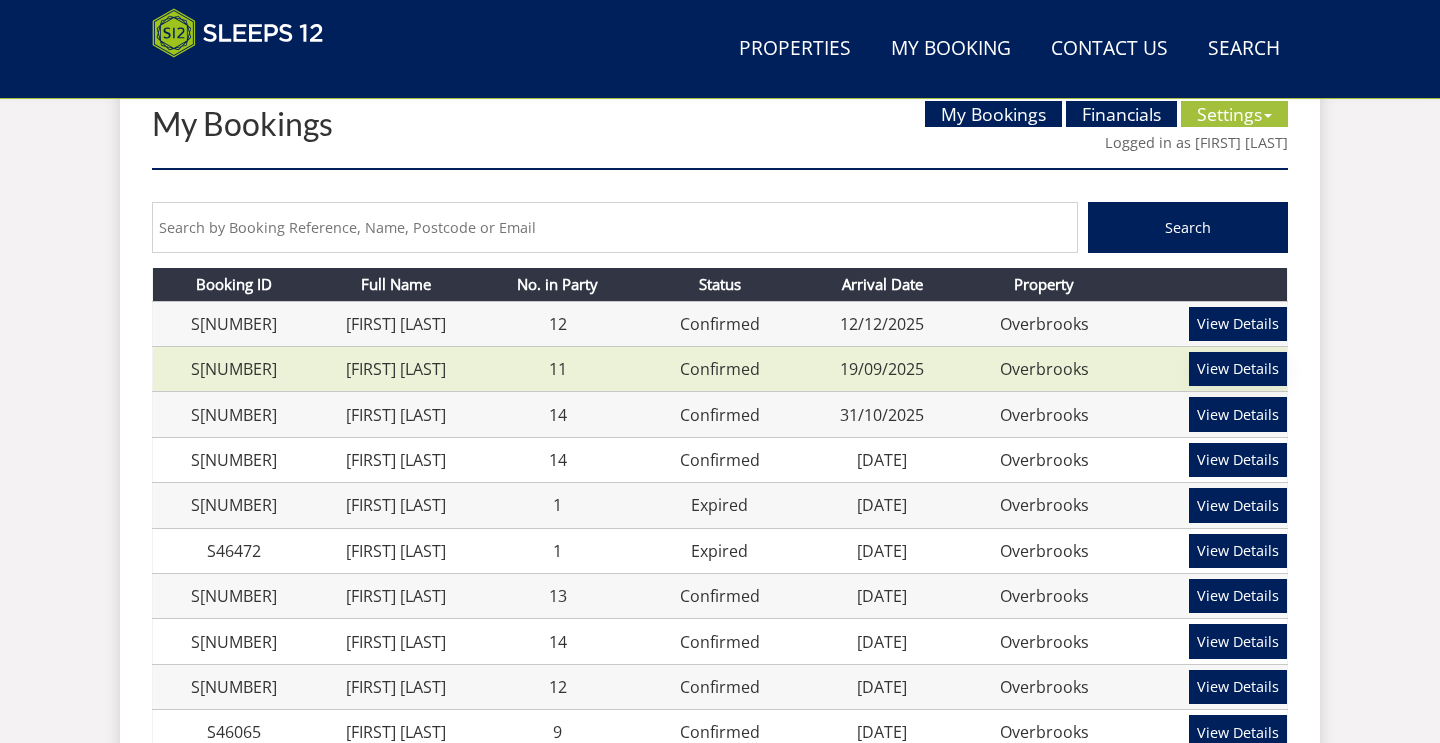click on "View Details" at bounding box center (1238, 369) 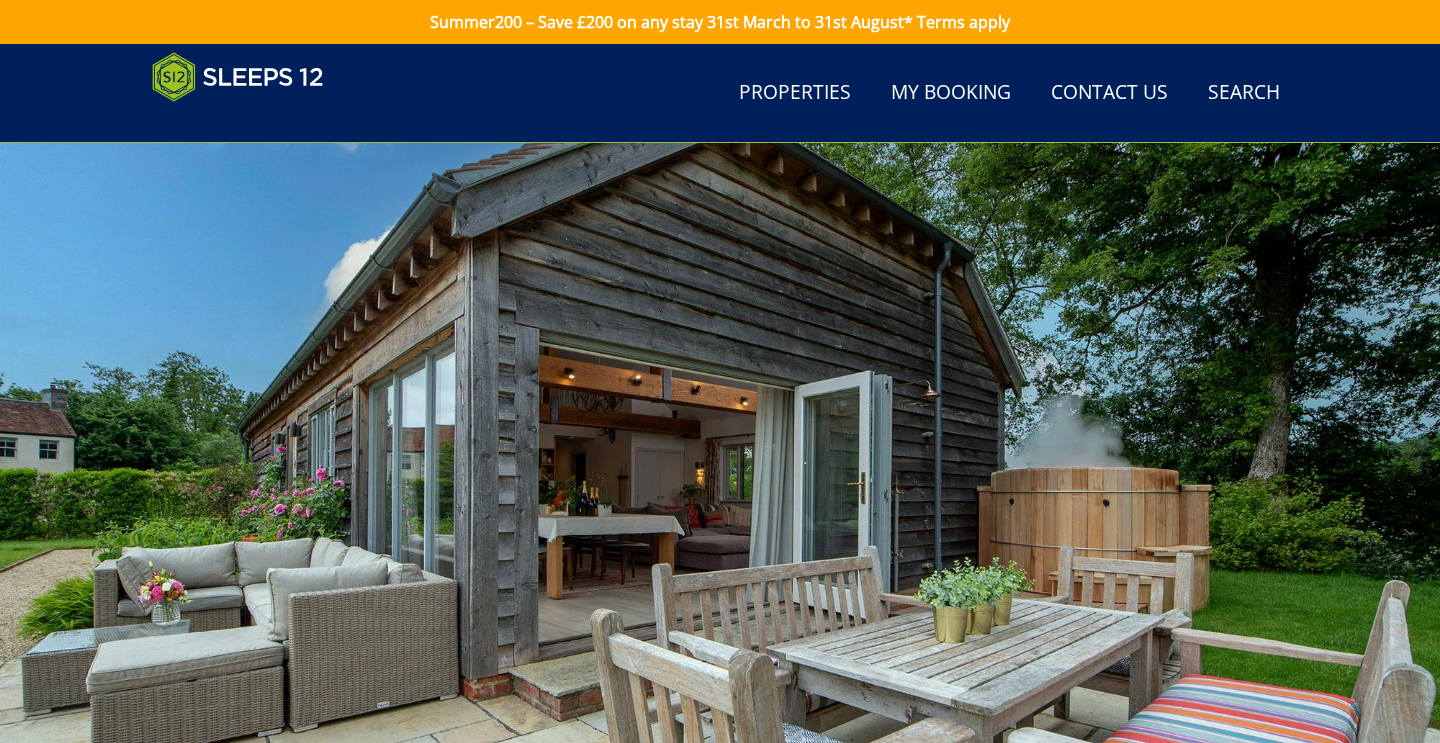scroll, scrollTop: 758, scrollLeft: 0, axis: vertical 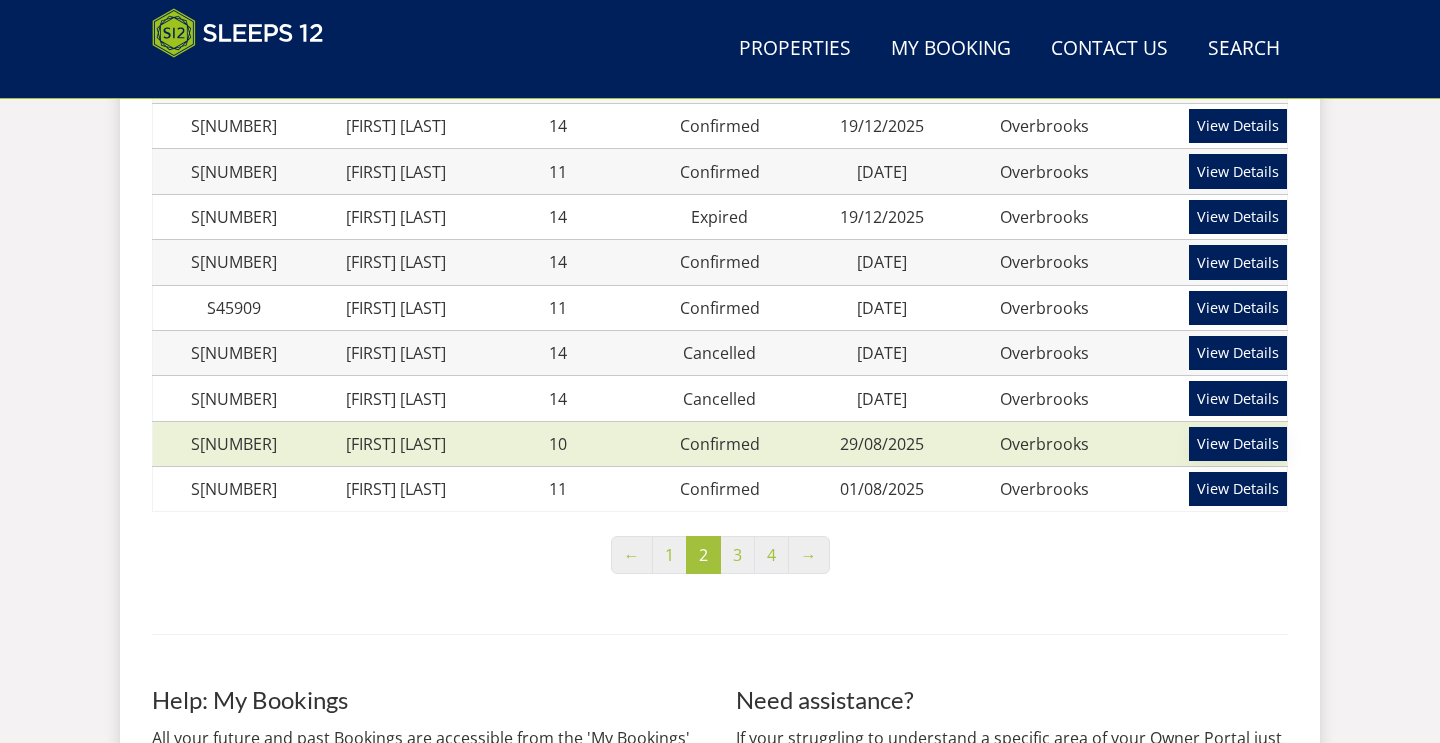 click on "View Details" at bounding box center [1238, 444] 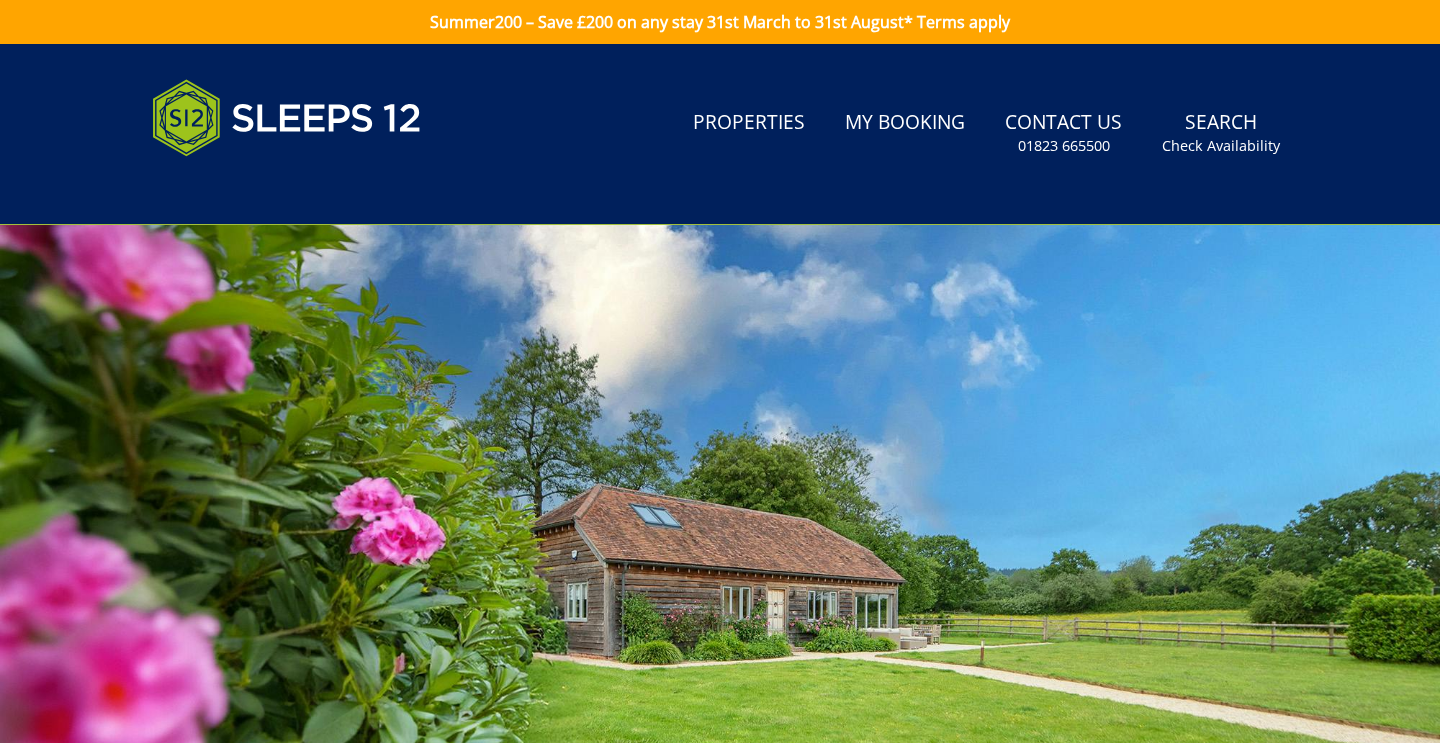 click at bounding box center (720, 575) 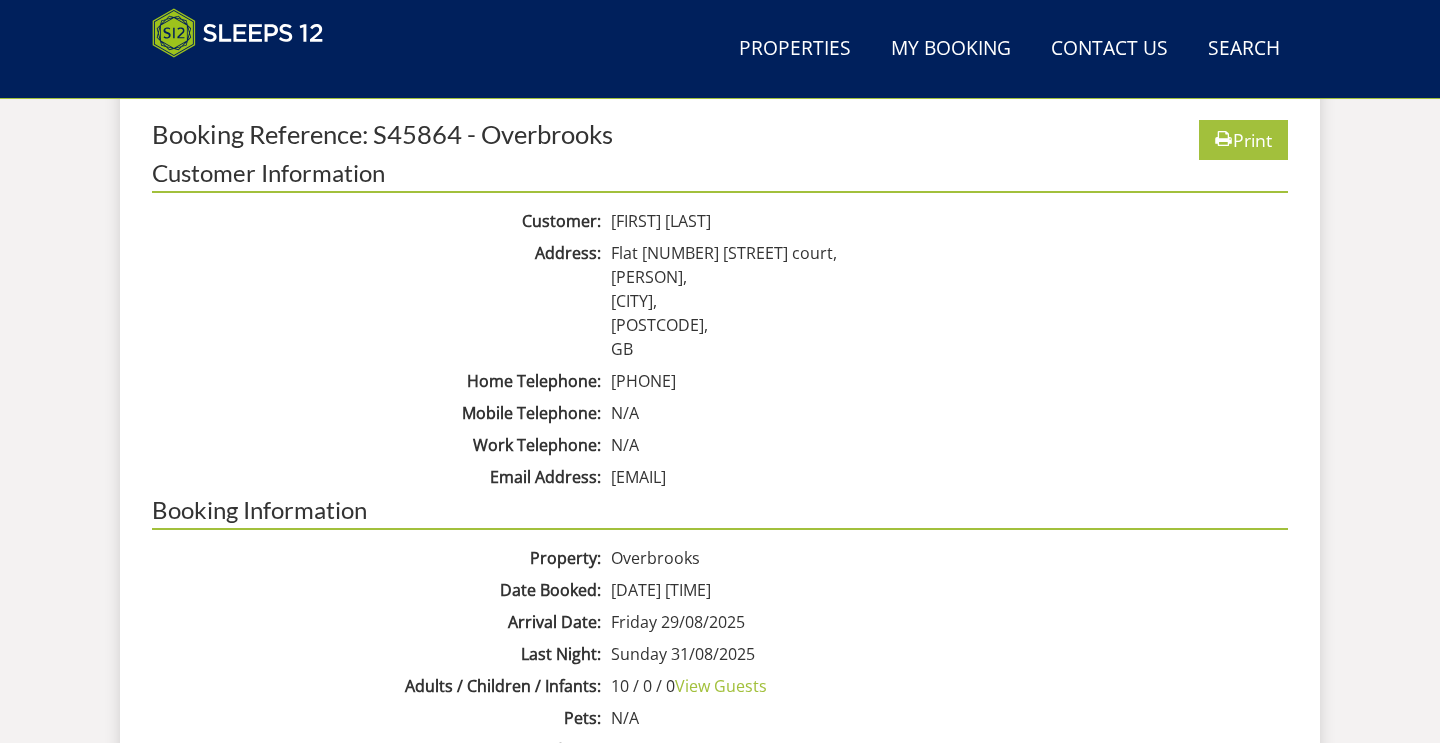 scroll, scrollTop: 1200, scrollLeft: 0, axis: vertical 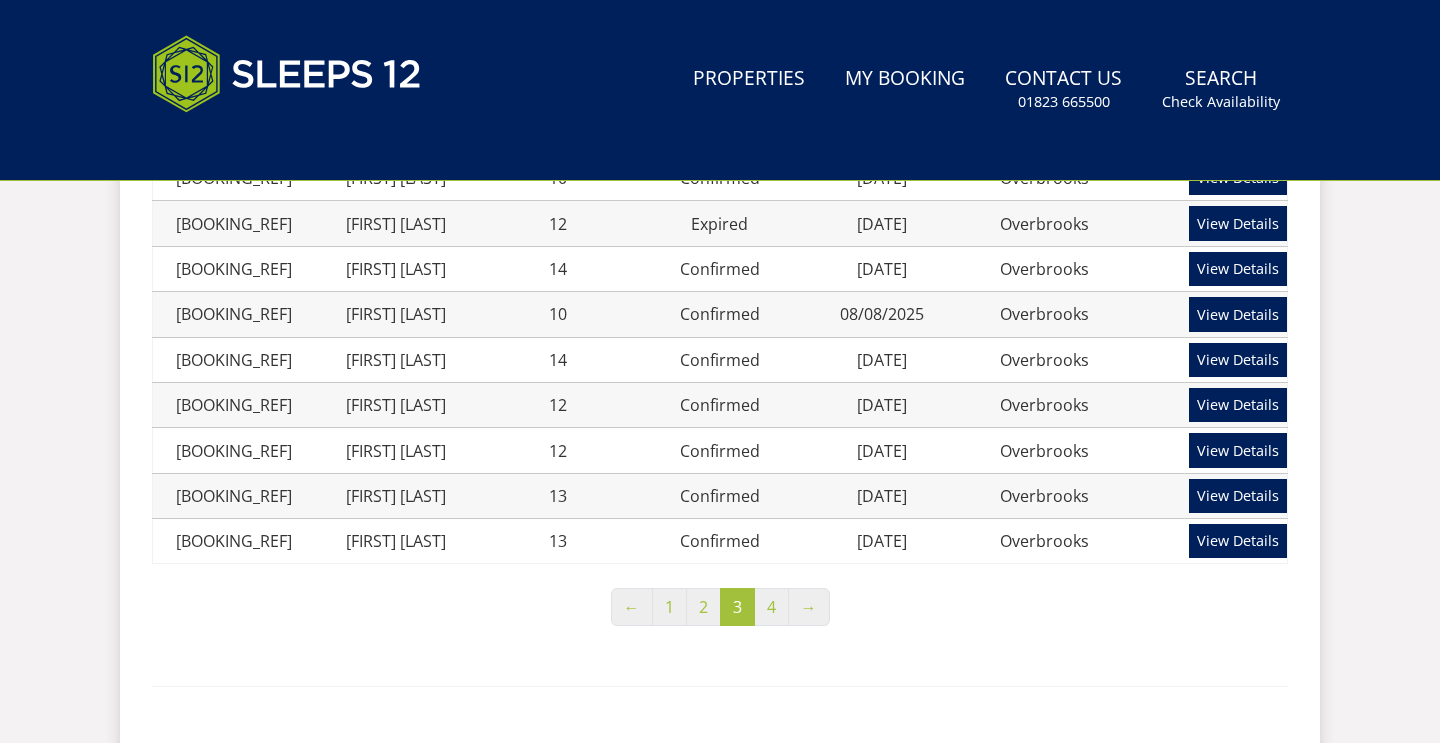 click at bounding box center (720, -910) 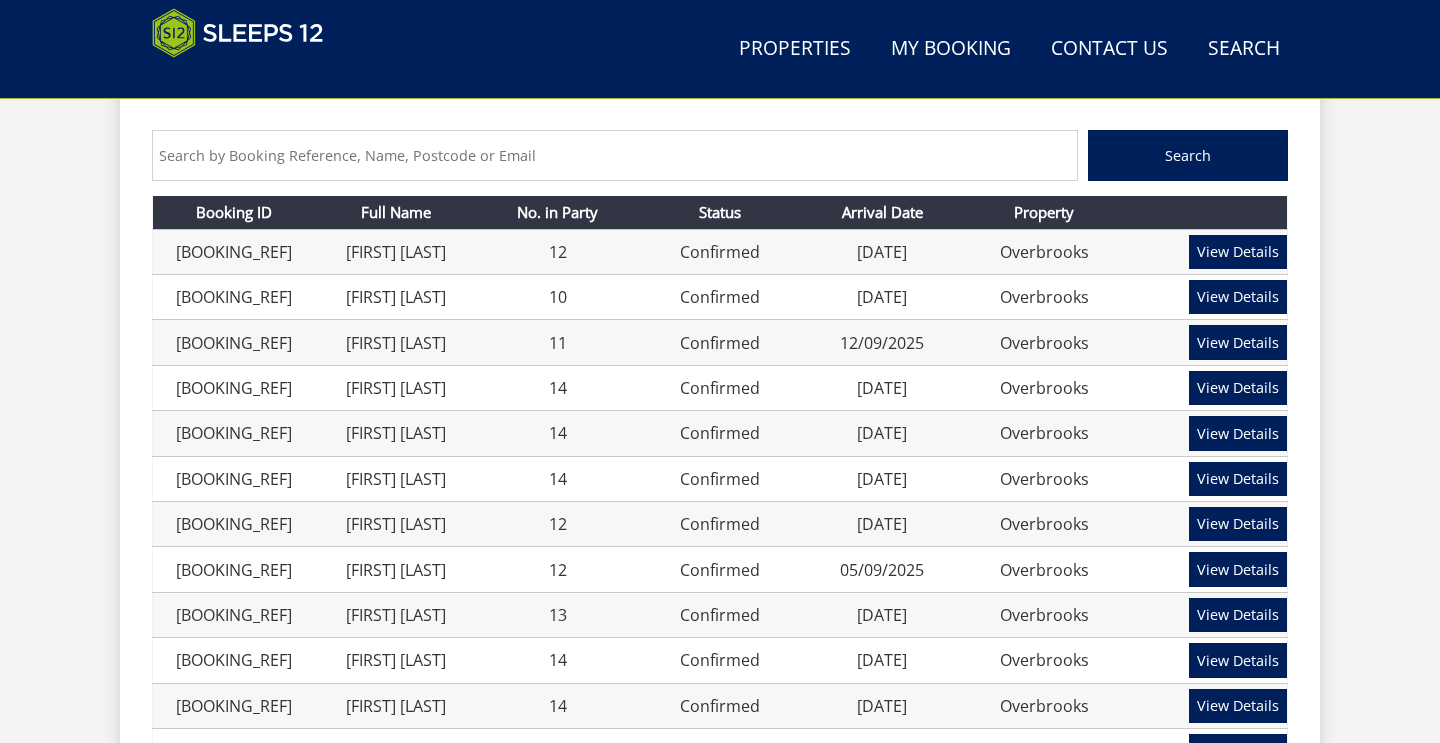 scroll, scrollTop: 878, scrollLeft: 0, axis: vertical 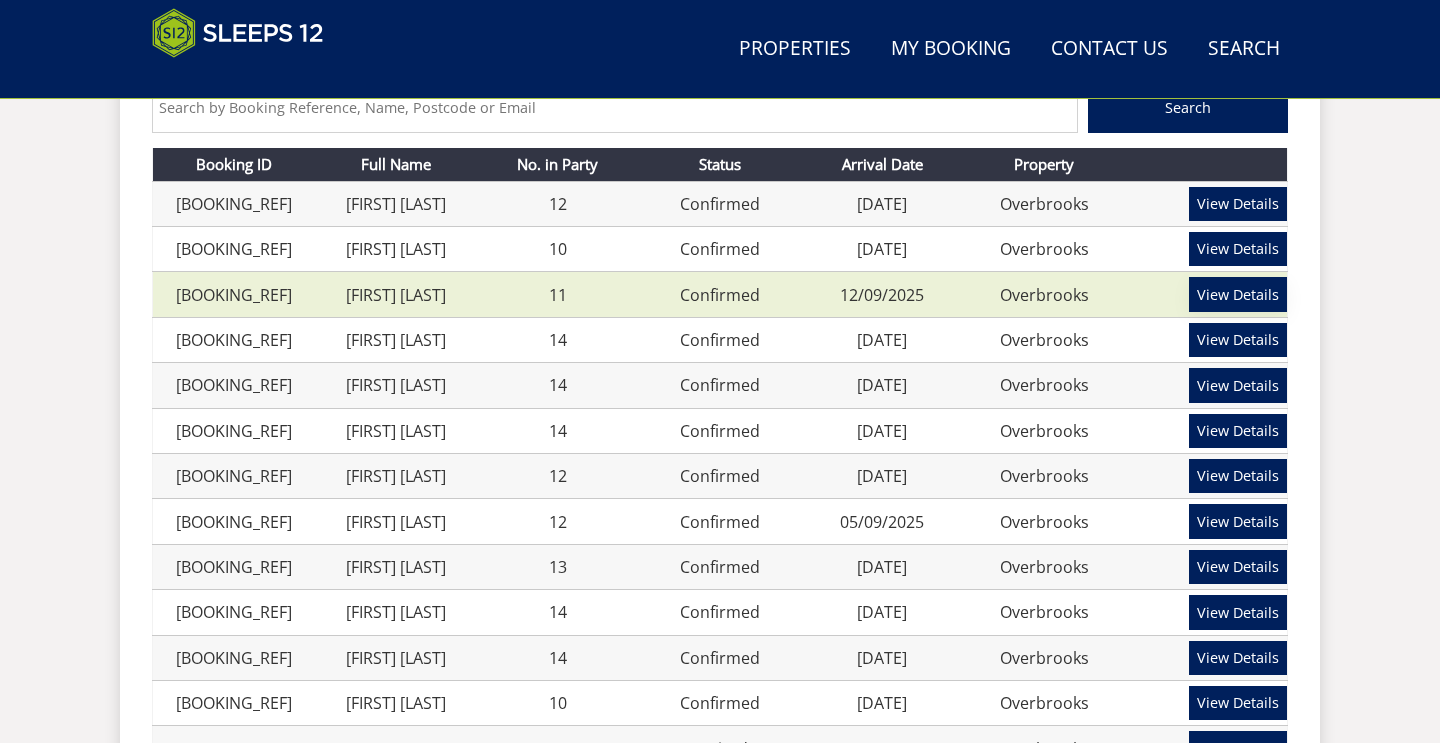 click on "View Details" at bounding box center [1238, 294] 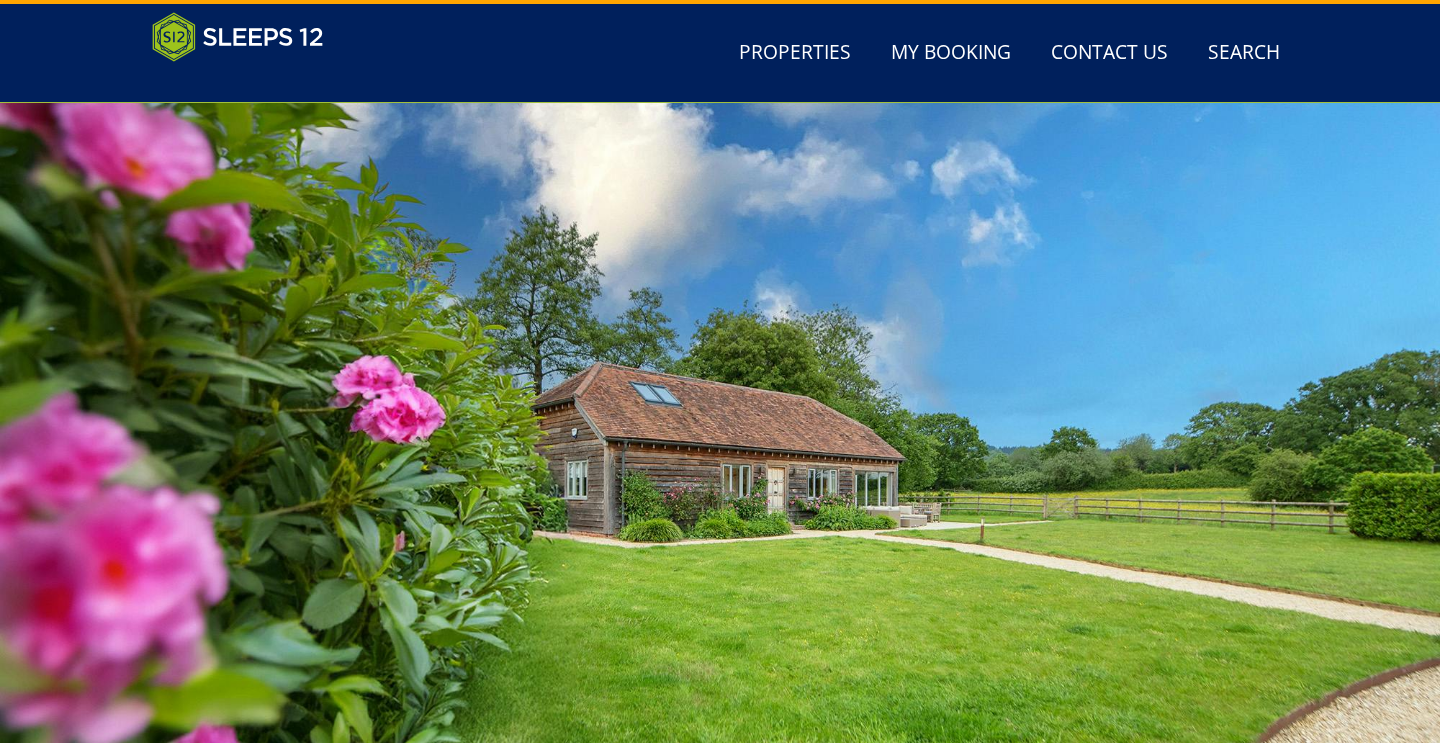 scroll, scrollTop: 120, scrollLeft: 0, axis: vertical 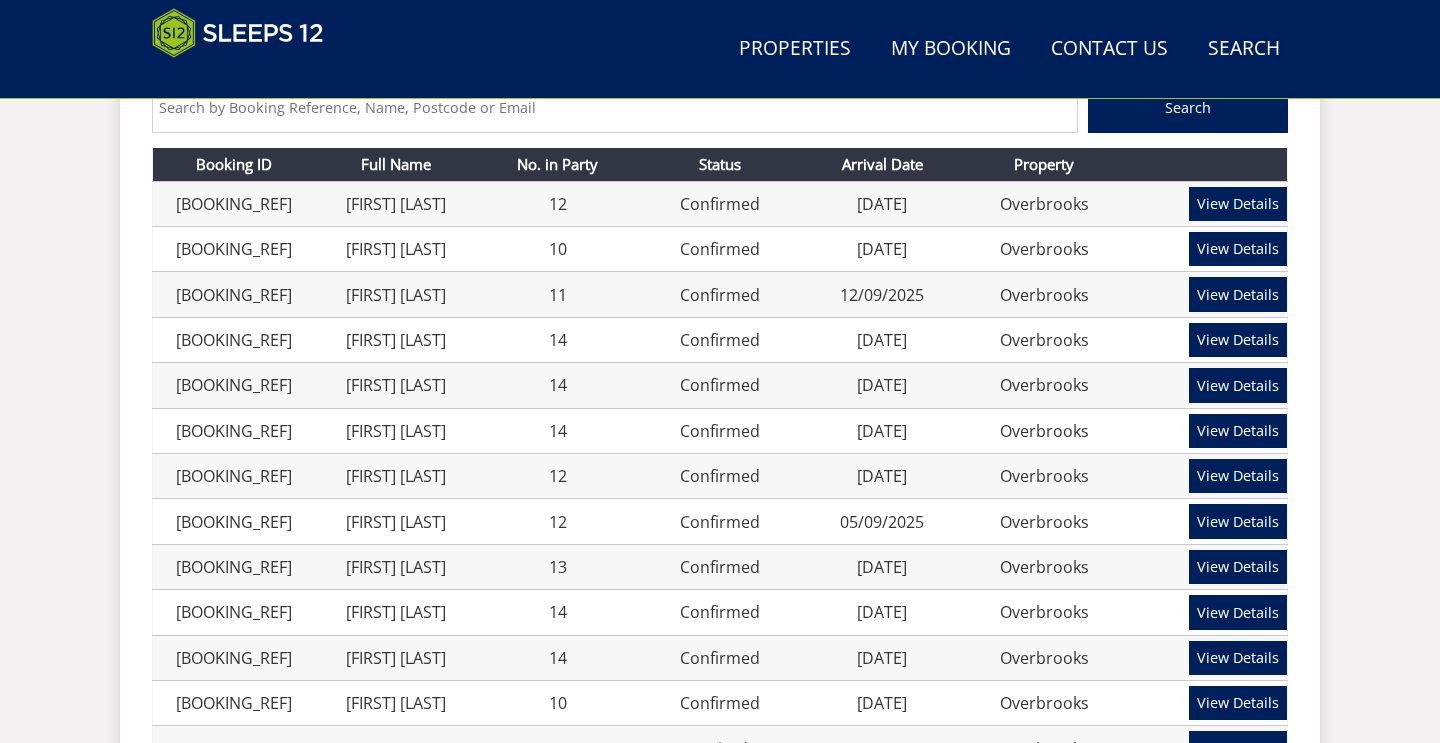 click on "Search
Menu
Properties
My Booking
Contact Us  01823 665500
Search  Check Availability
Guests
1
2
3
4
5
6
7
8
9
10
11
12
13
14
15
16
17
18
19
20
21
22
23
24
25
26
27
28
29
30
31
32
Date
08/04/2025
Search
My Bookings
My Bookings
12" at bounding box center [720, 412] 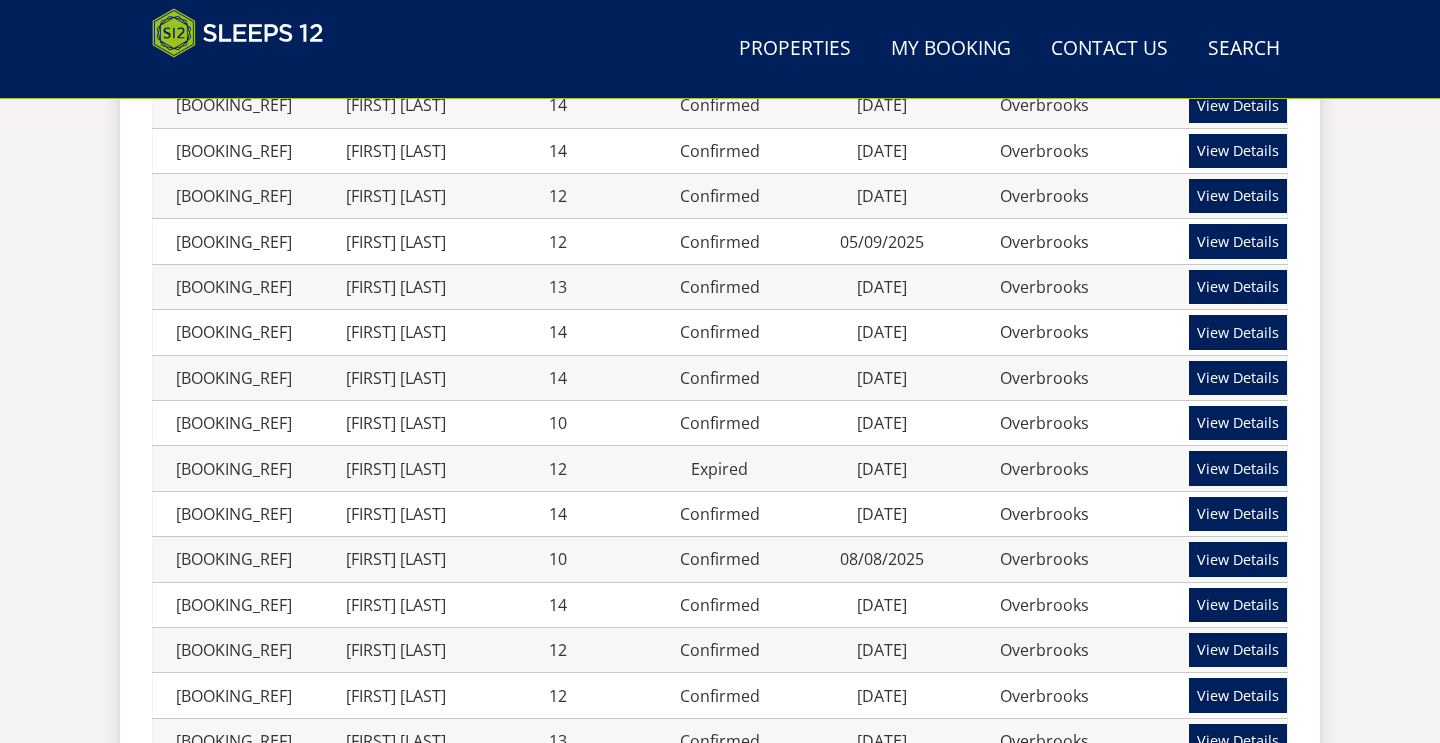 scroll, scrollTop: 1318, scrollLeft: 0, axis: vertical 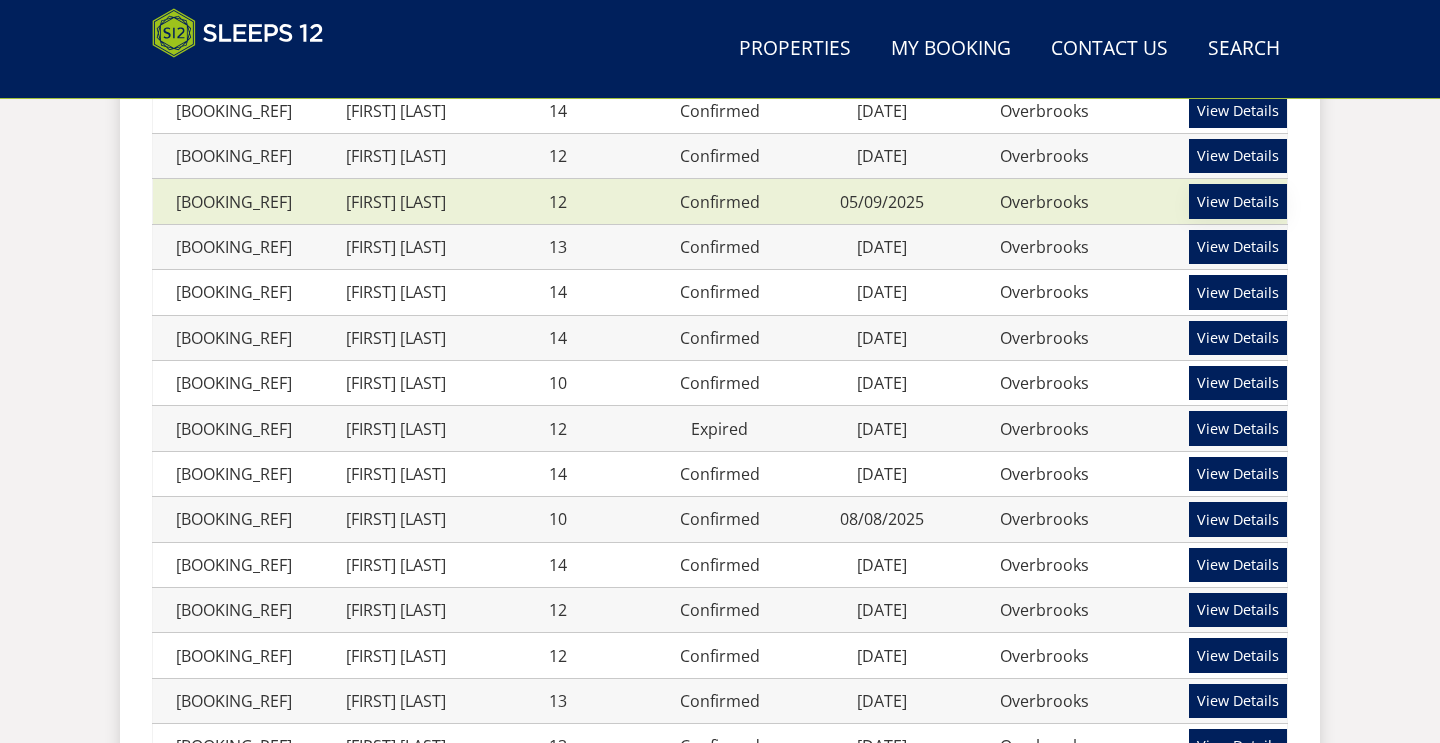 click on "View Details" at bounding box center (1238, 201) 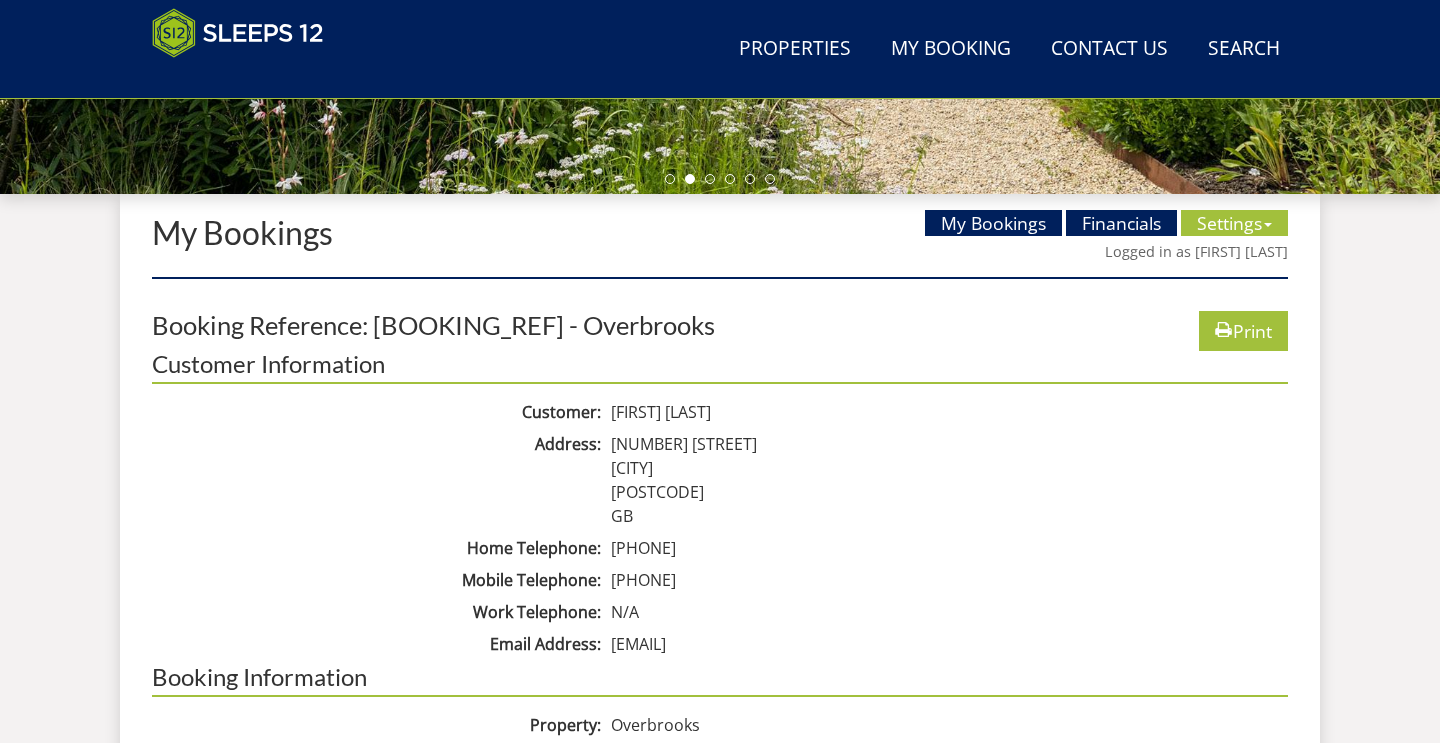 scroll, scrollTop: 787, scrollLeft: 0, axis: vertical 